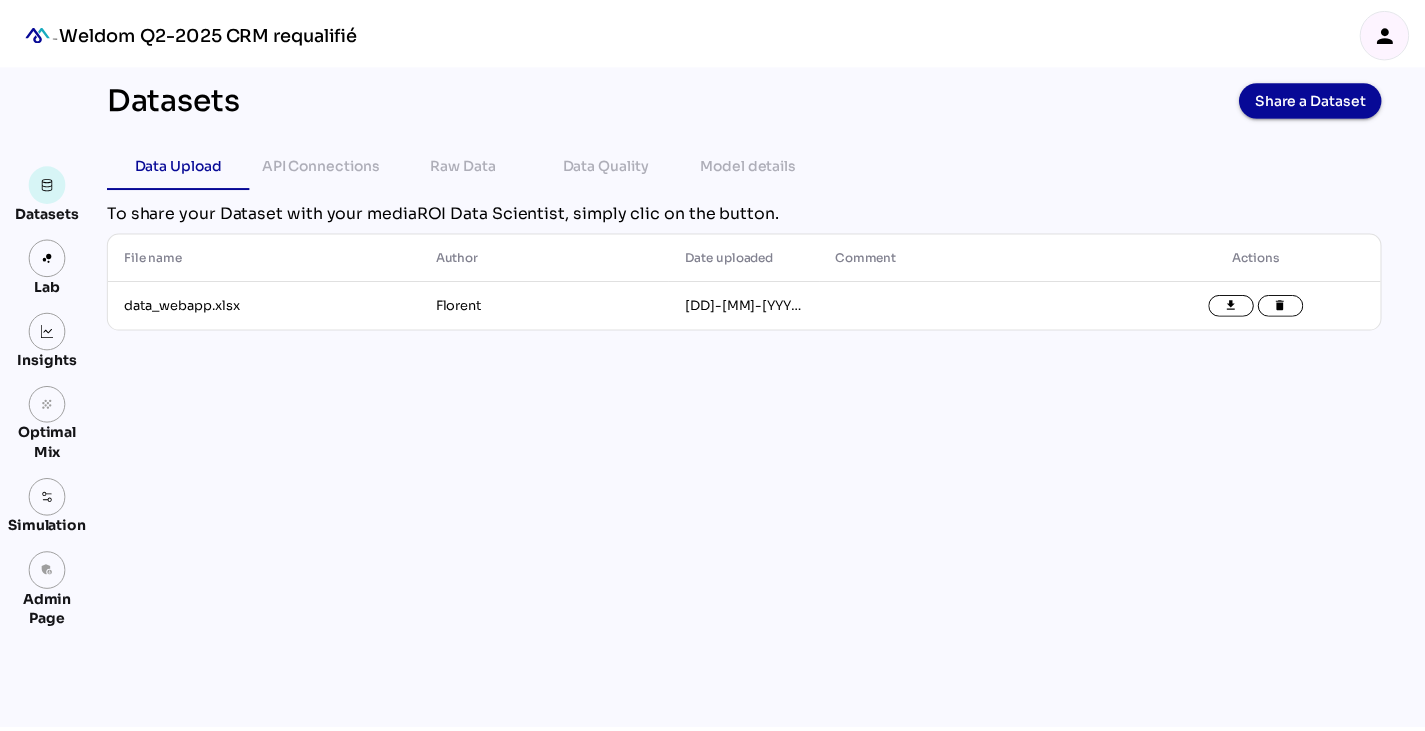 scroll, scrollTop: 0, scrollLeft: 0, axis: both 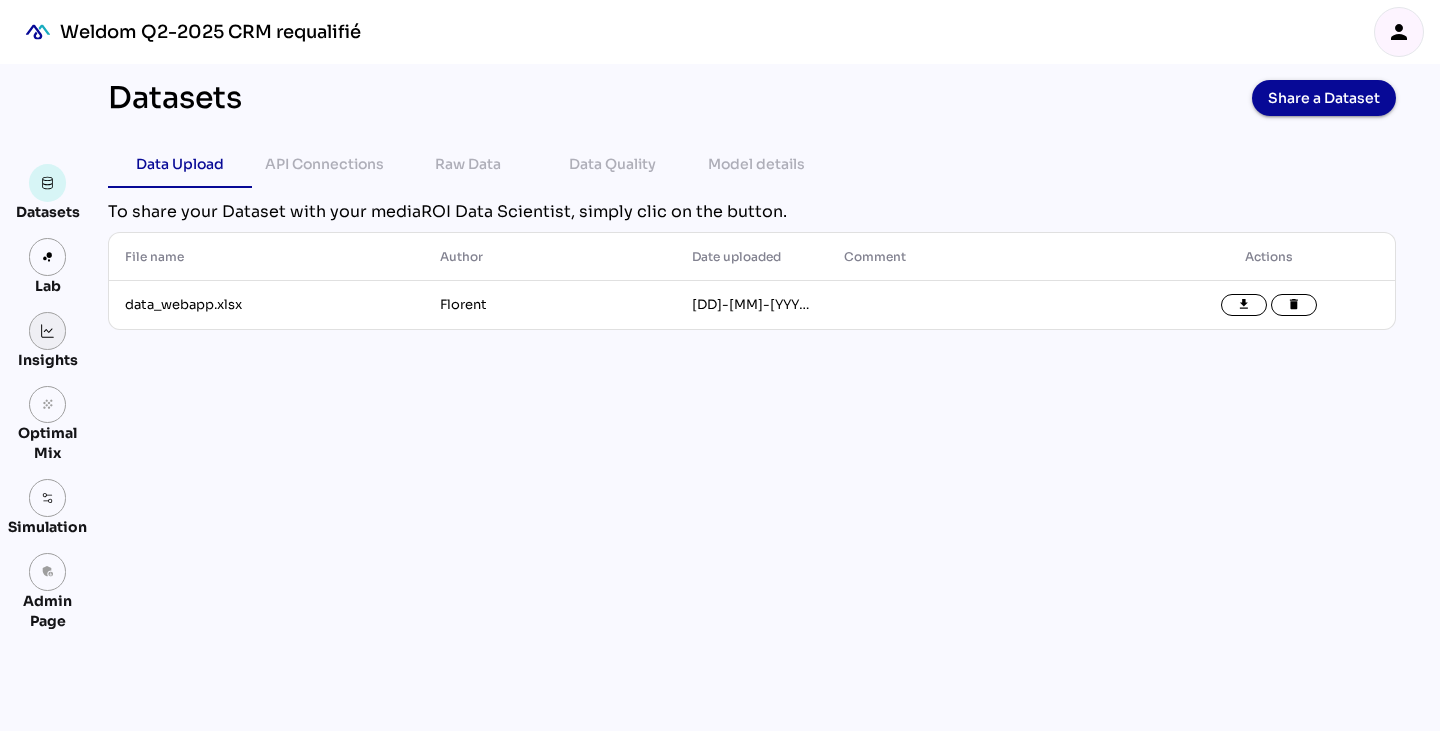 click at bounding box center [48, 331] 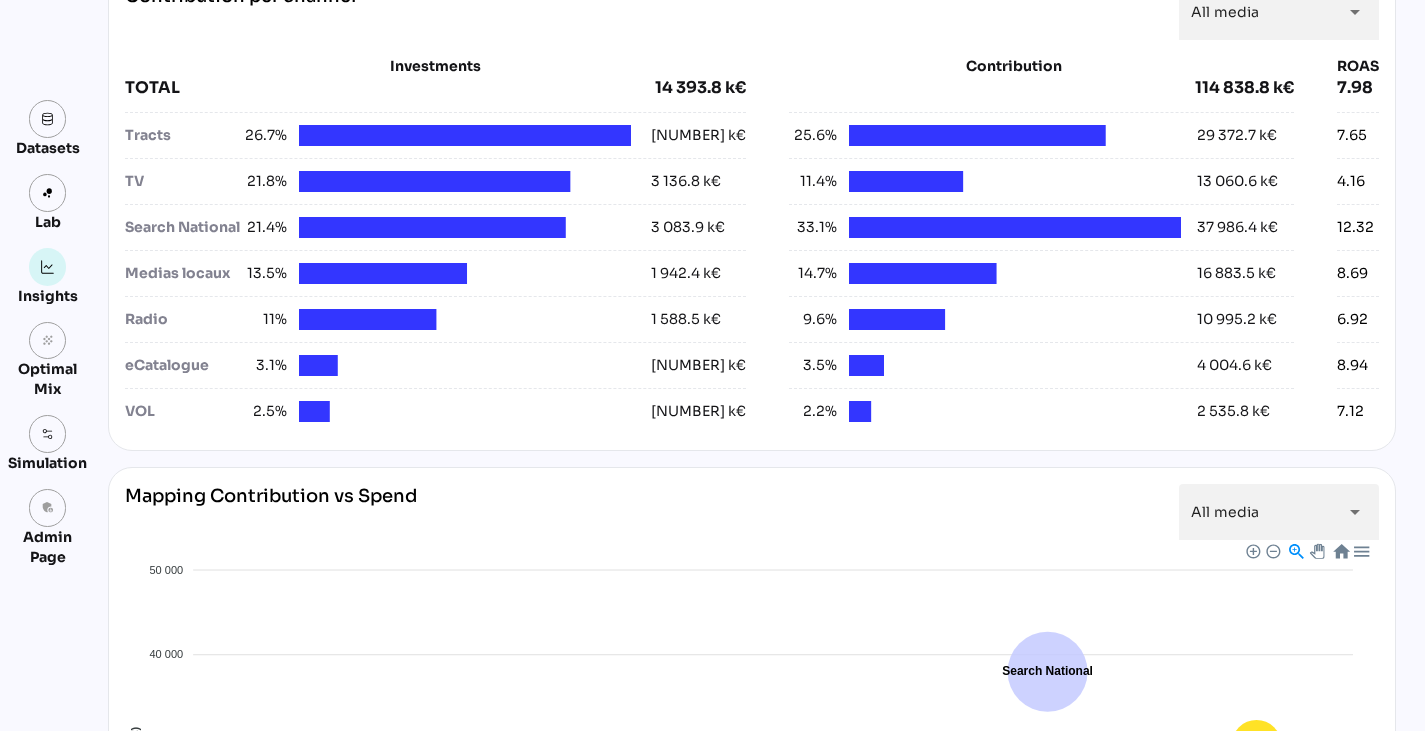 scroll, scrollTop: 780, scrollLeft: 0, axis: vertical 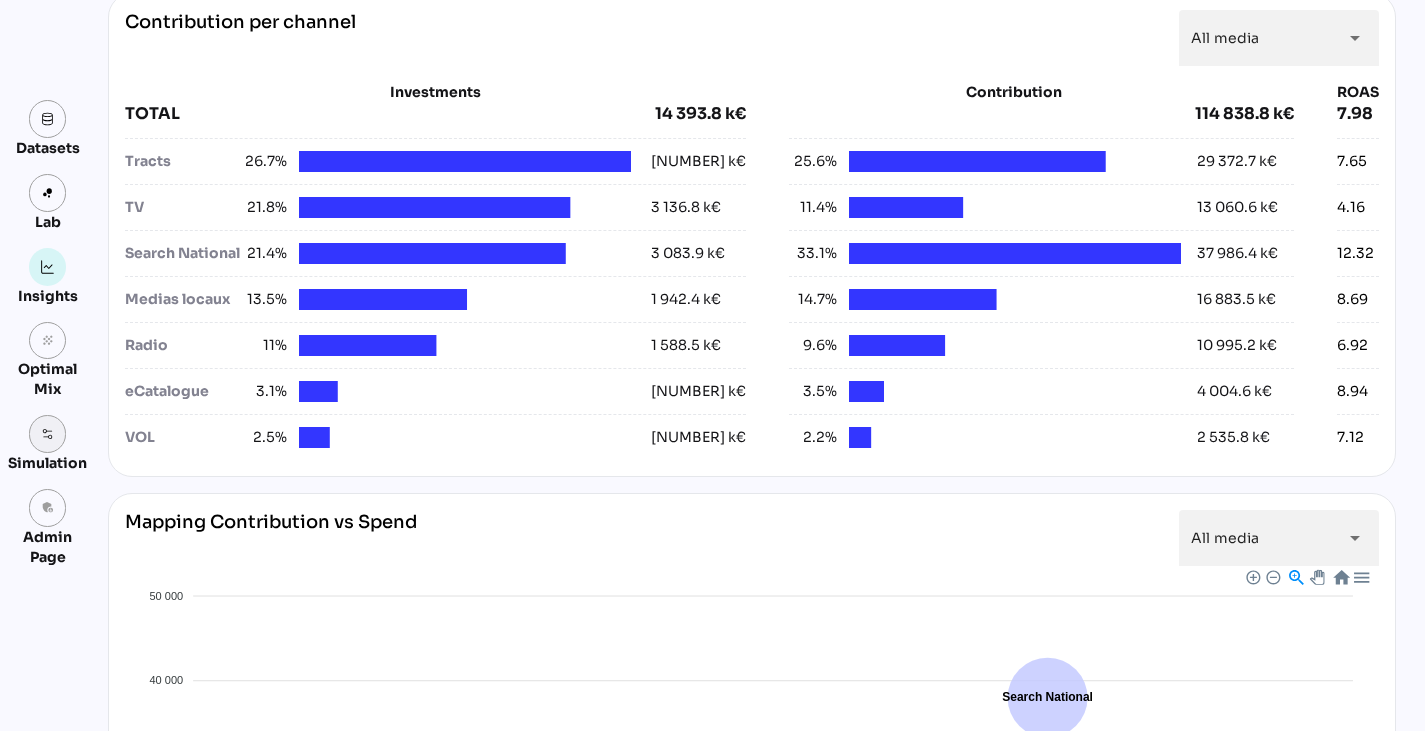 click at bounding box center (48, 434) 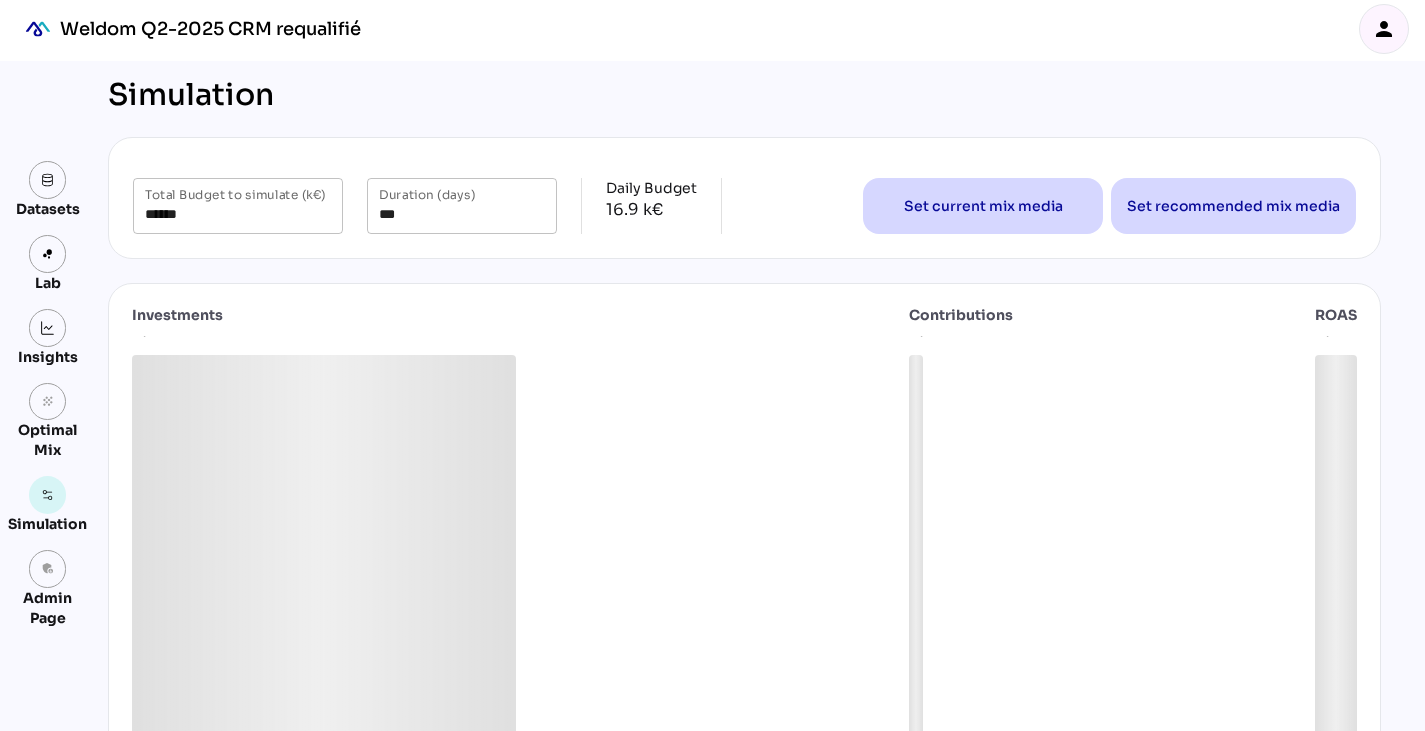 scroll, scrollTop: 0, scrollLeft: 0, axis: both 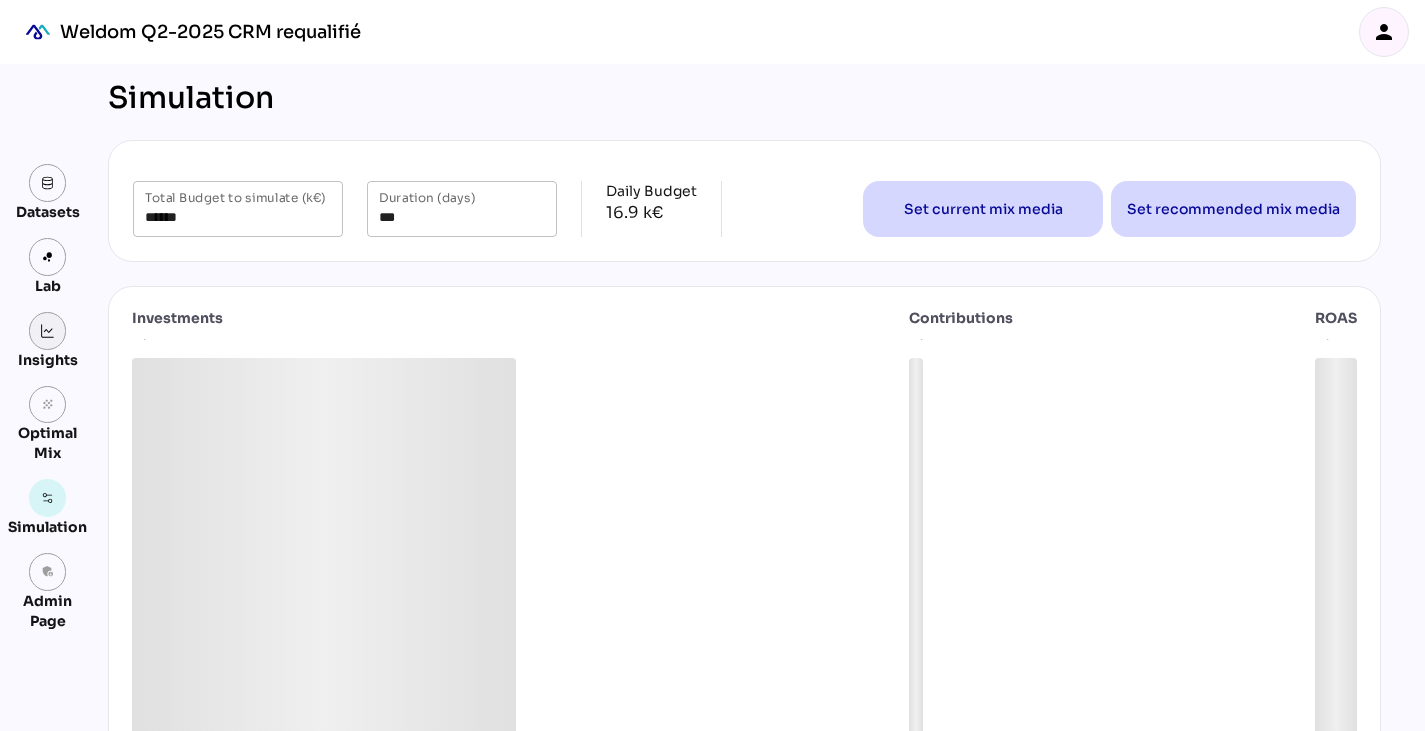 click at bounding box center (48, 331) 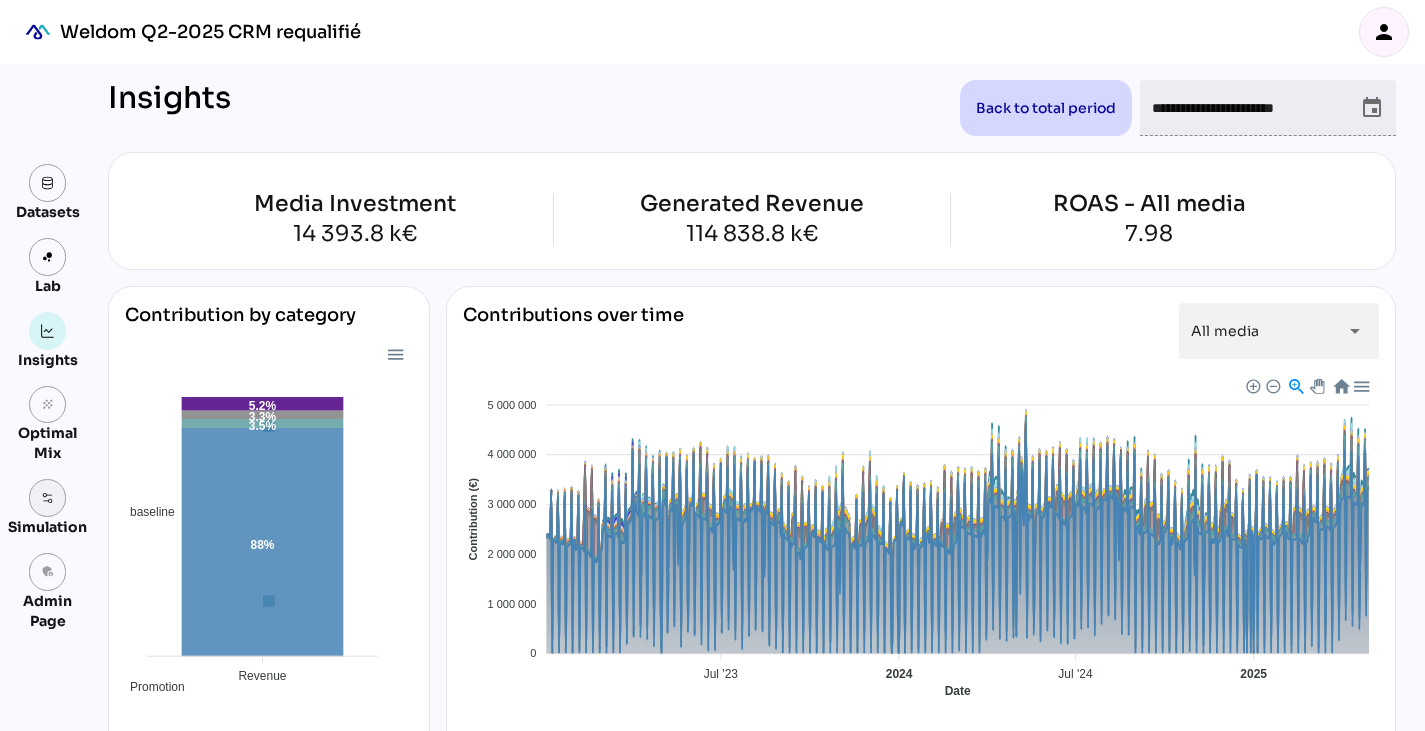click at bounding box center (48, 498) 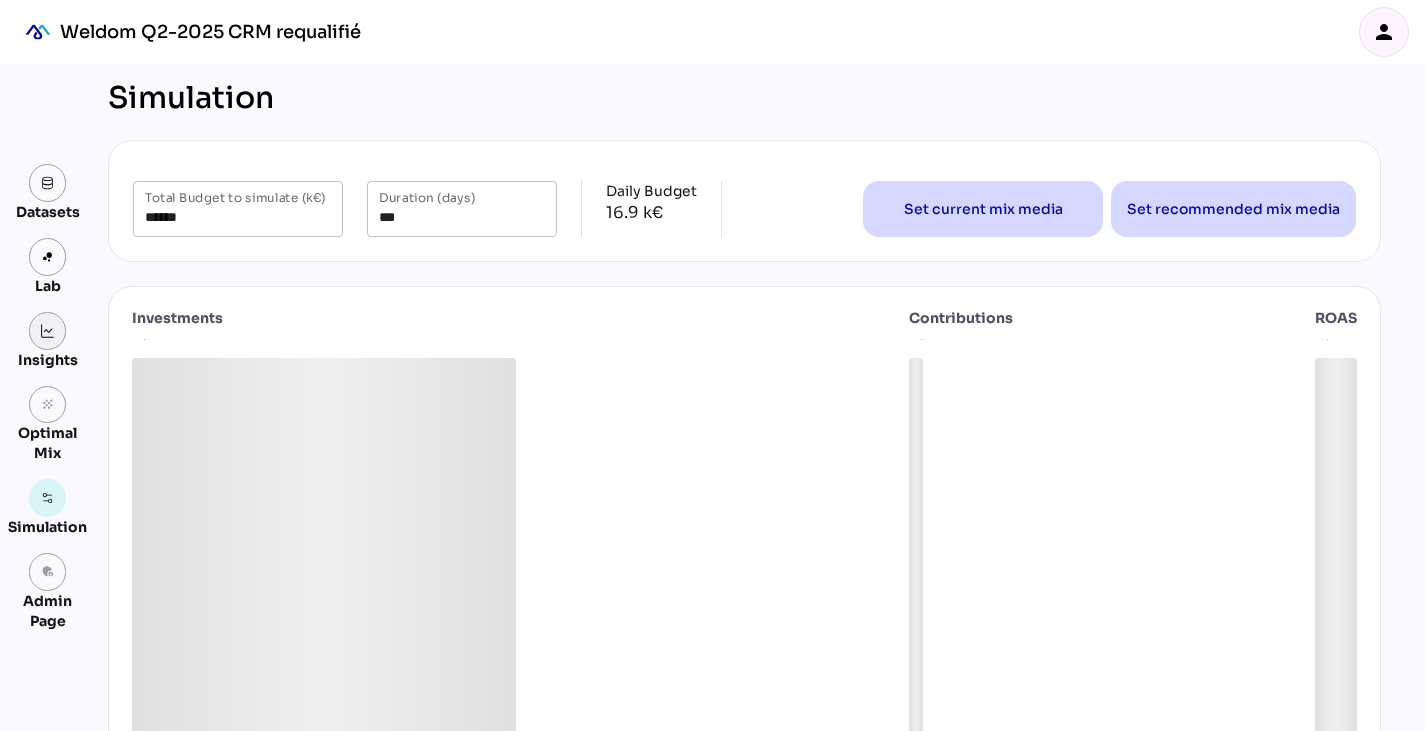 click at bounding box center (48, 331) 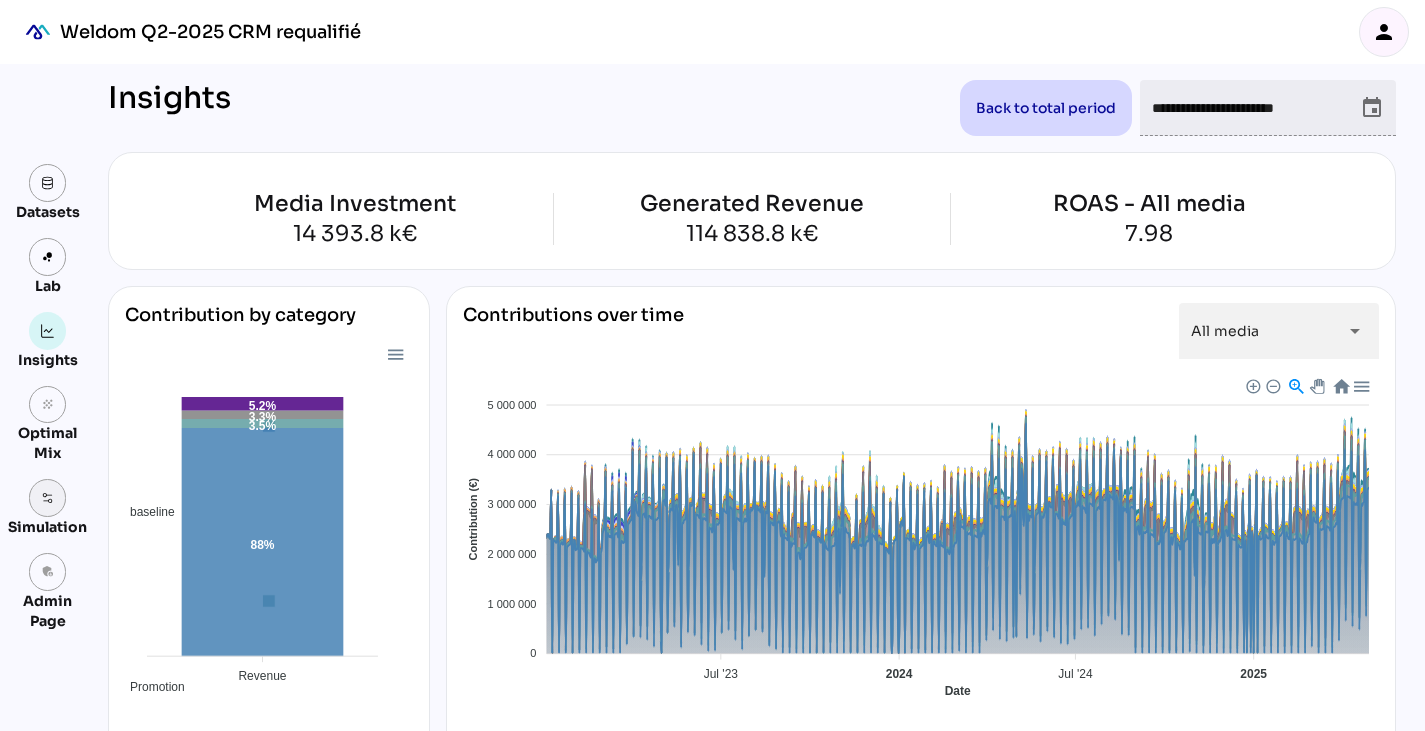 click at bounding box center (48, 498) 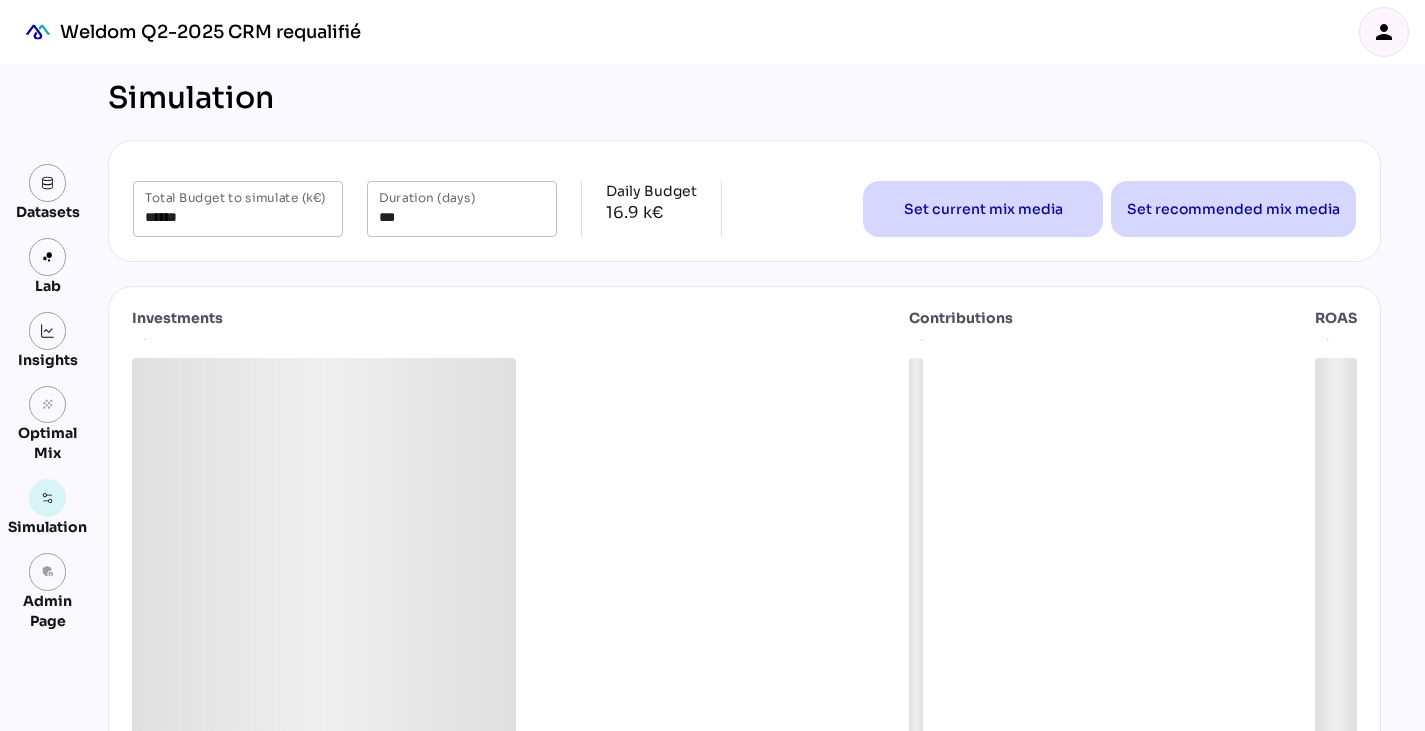click on "person" at bounding box center (1384, 32) 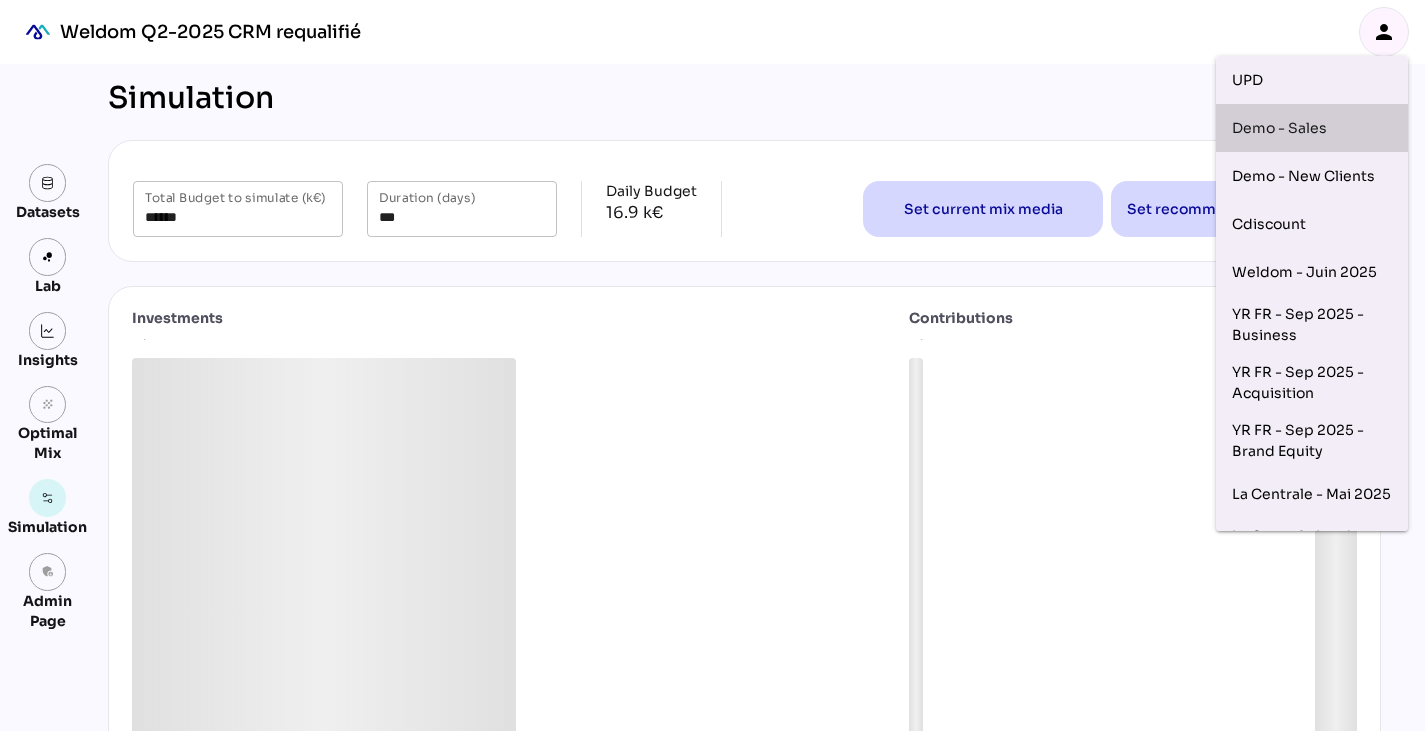 click on "Demo - Sales" at bounding box center (1312, 128) 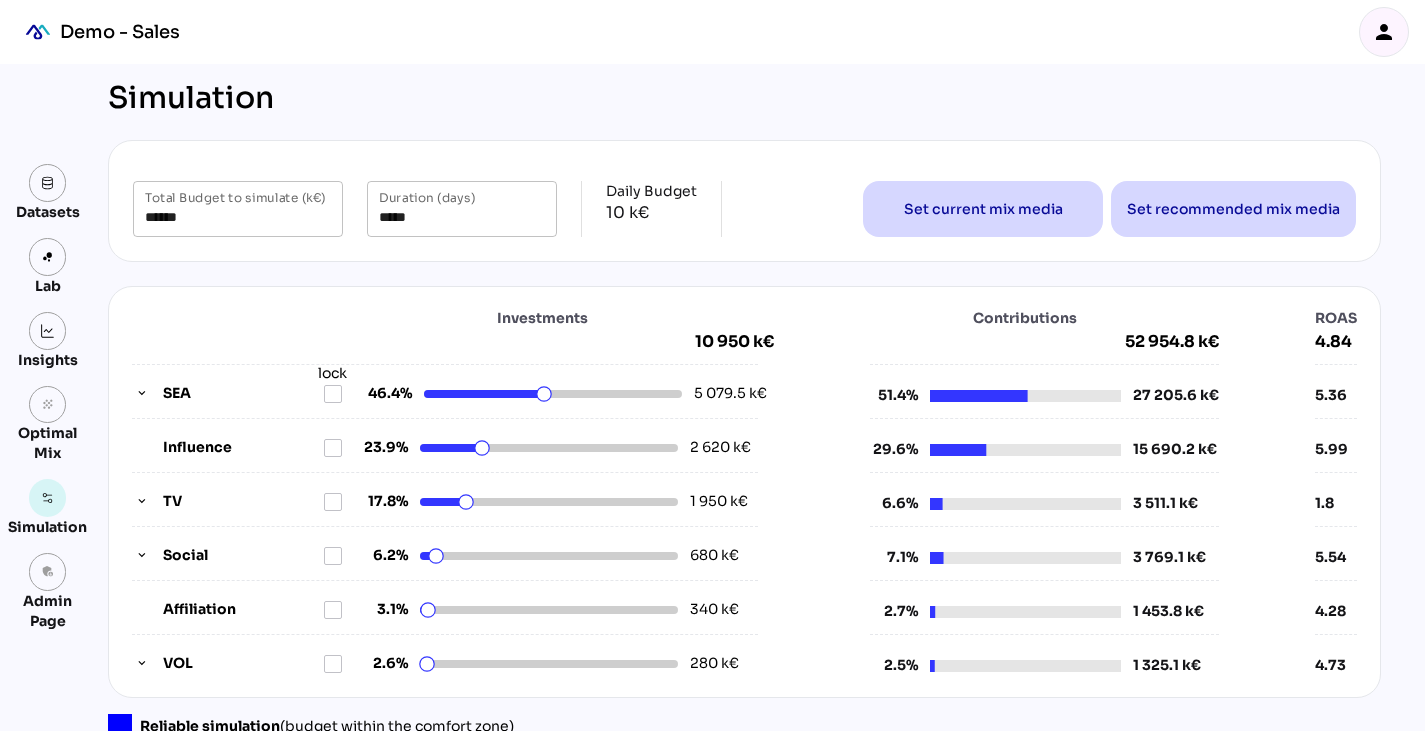 click on "person" at bounding box center [1384, 32] 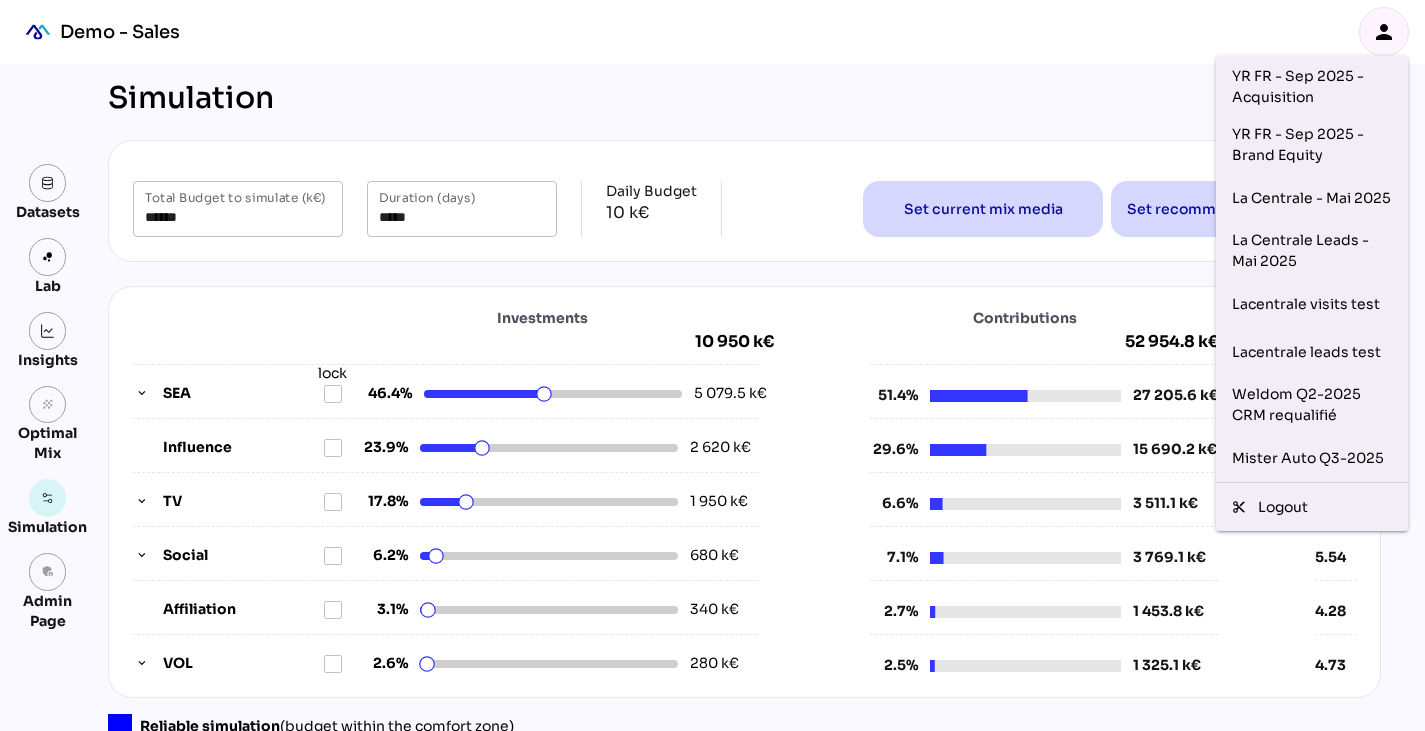 scroll, scrollTop: 311, scrollLeft: 0, axis: vertical 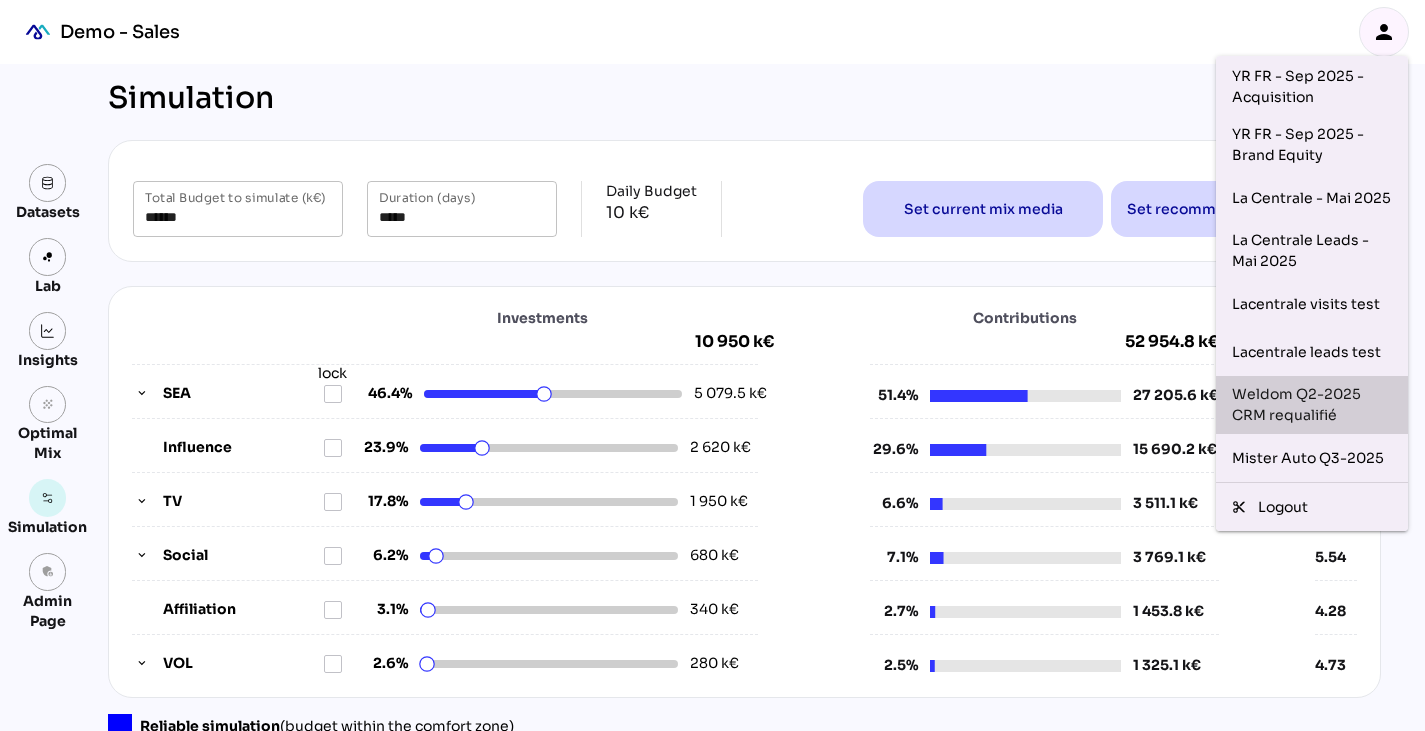 click on "Weldom Q2-2025 CRM requalifié" at bounding box center [1312, 405] 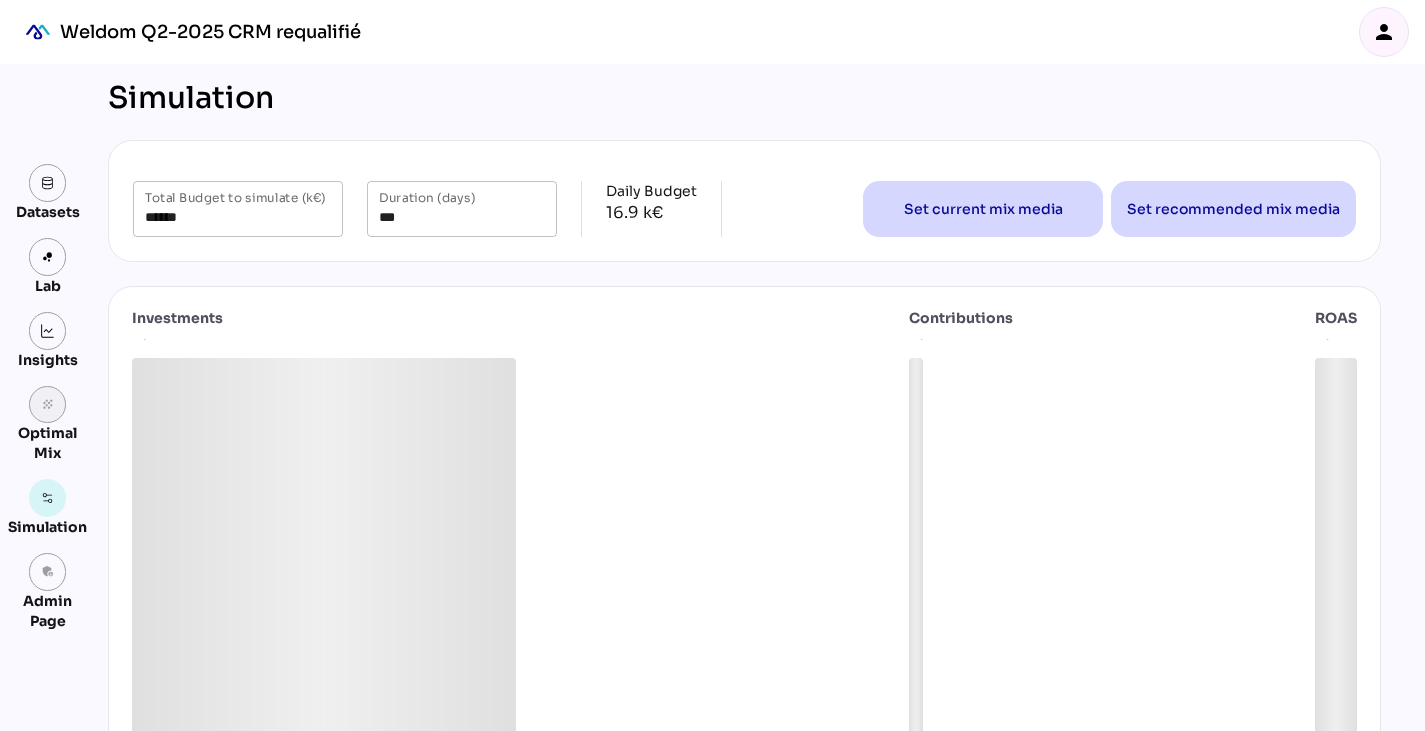 click on "grain" at bounding box center (48, 405) 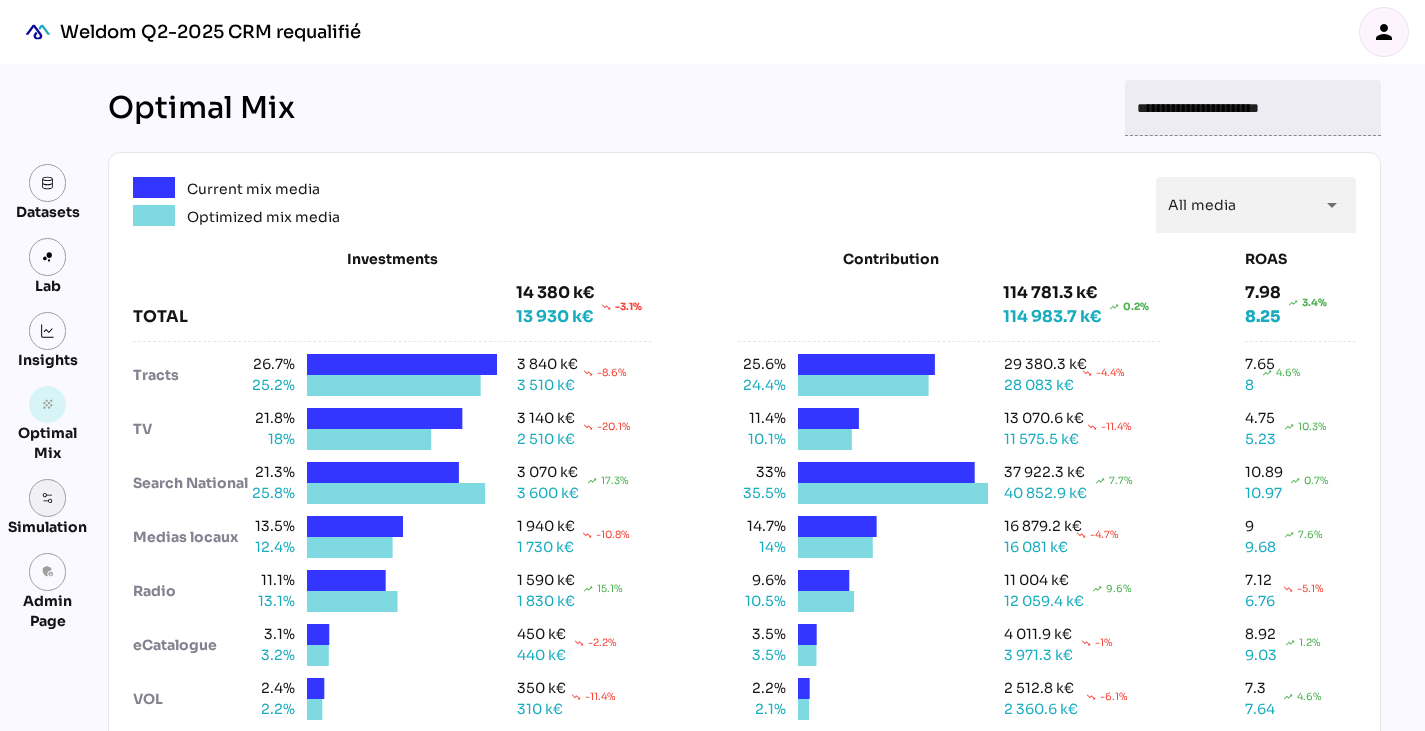 click at bounding box center (48, 498) 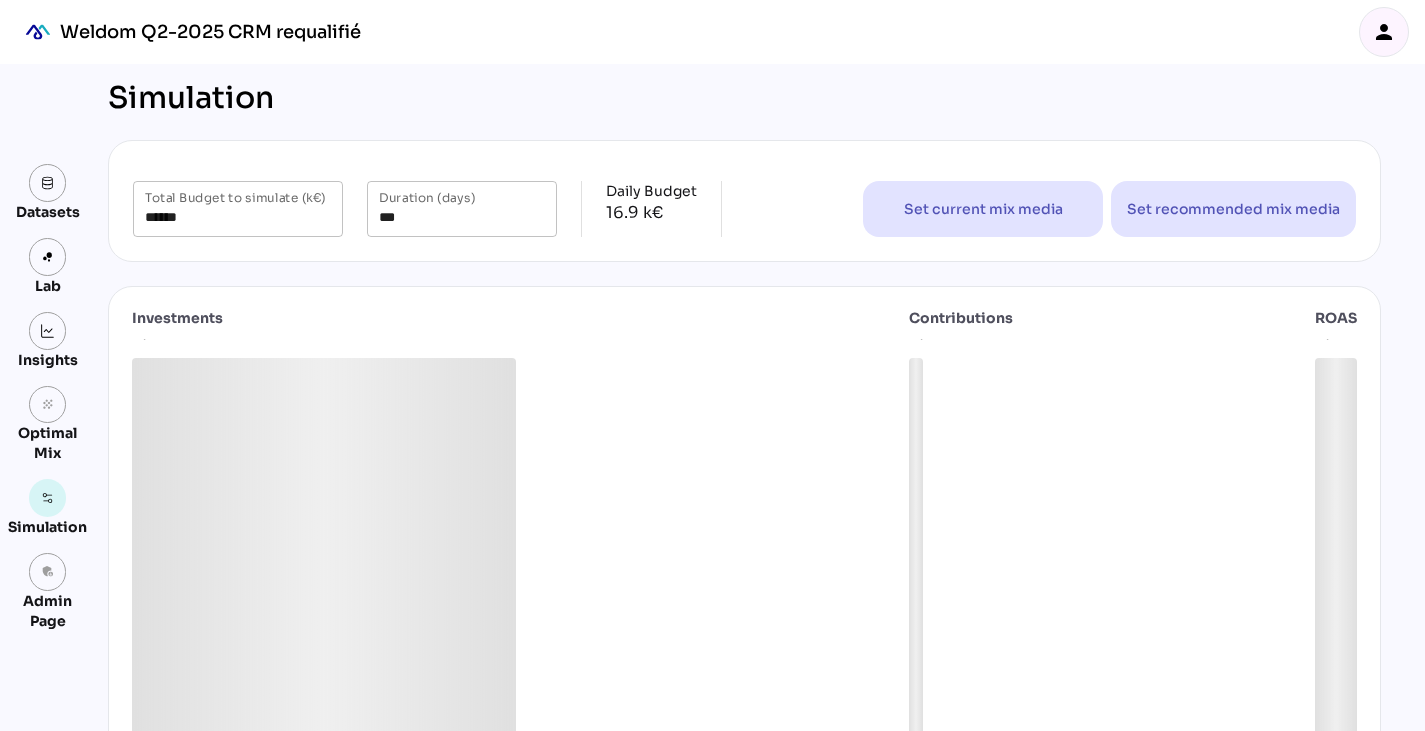 click on "person" at bounding box center [1384, 32] 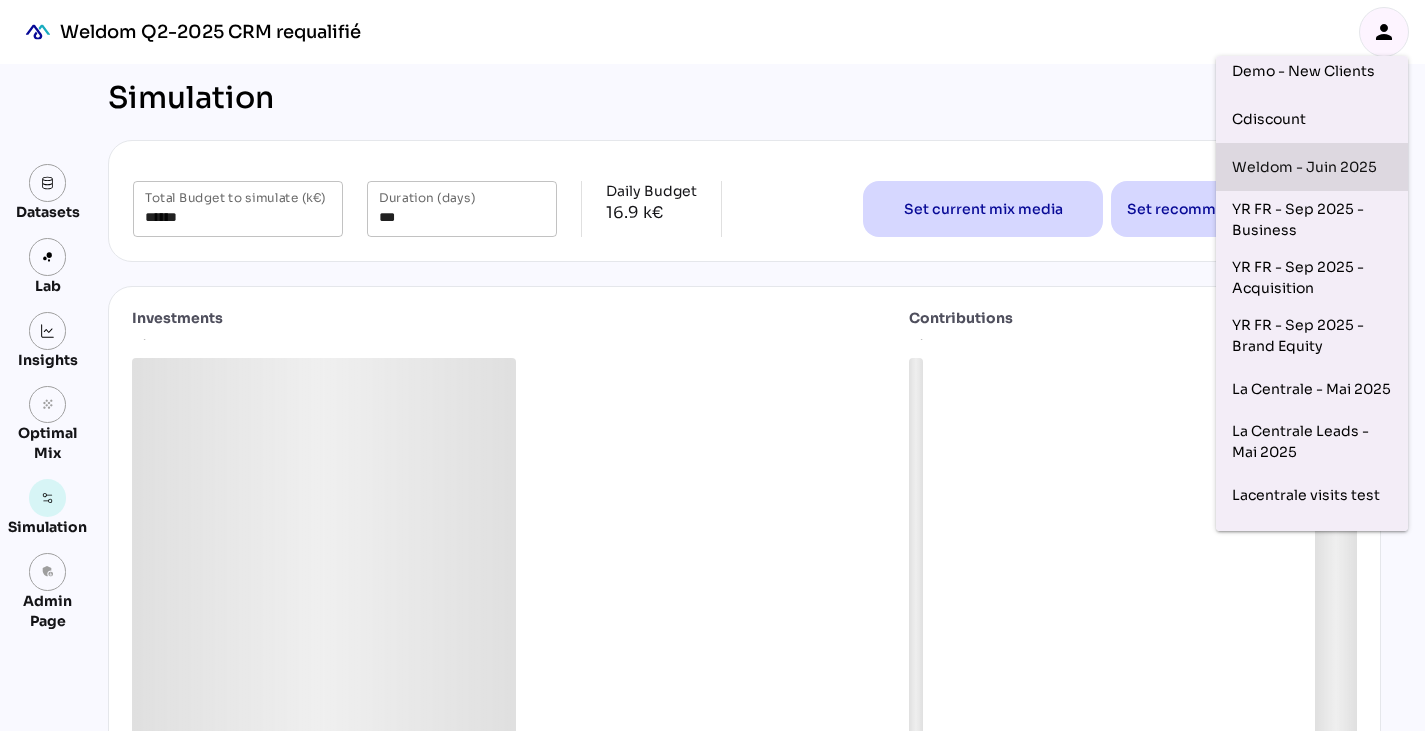 scroll, scrollTop: 104, scrollLeft: 0, axis: vertical 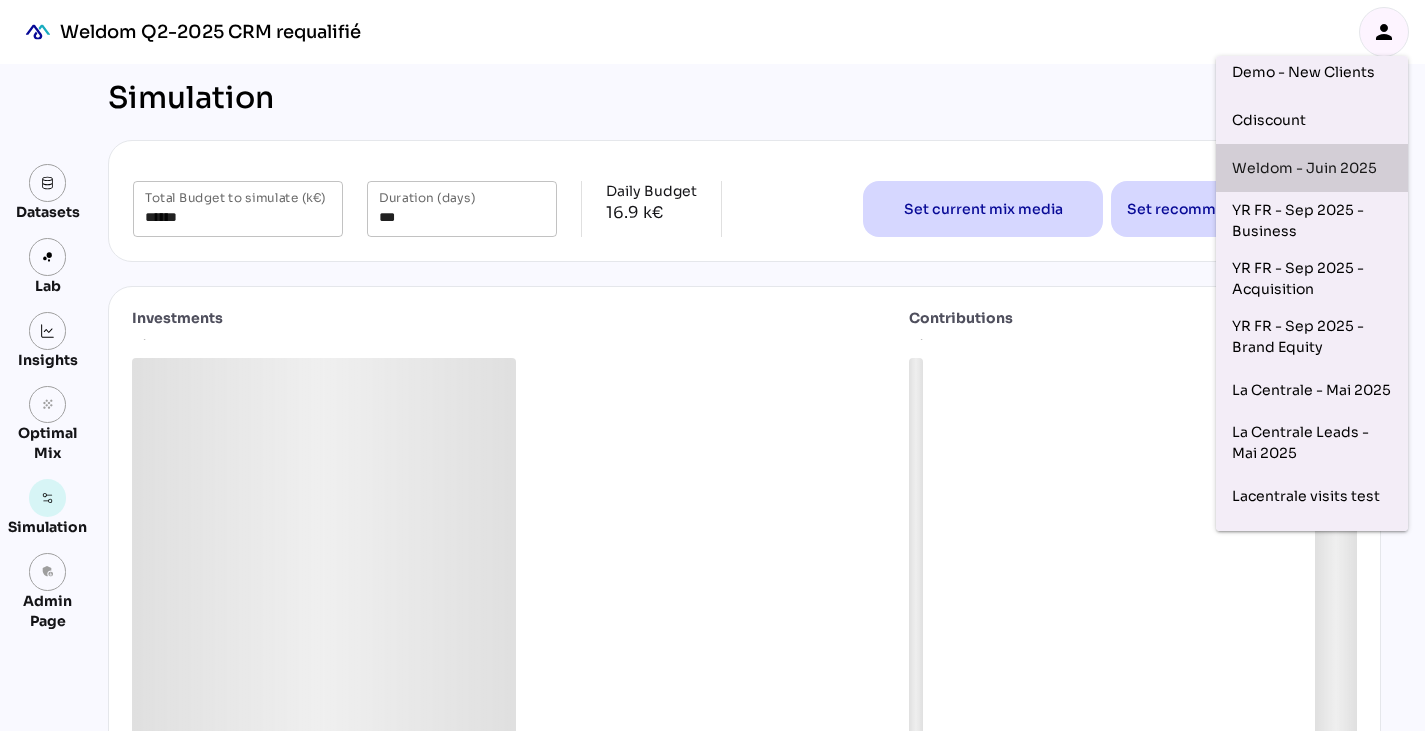 click on "Weldom - Juin 2025" at bounding box center [1312, 168] 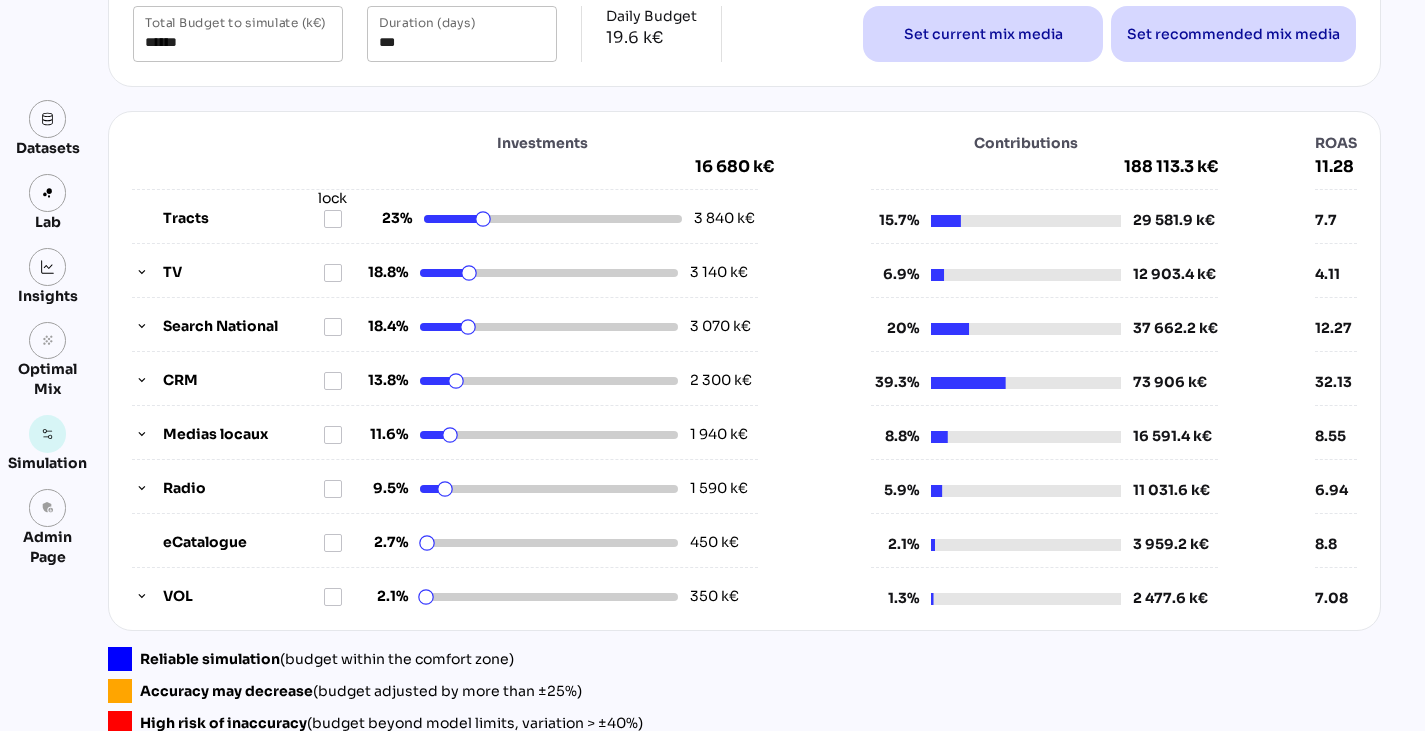 scroll, scrollTop: 0, scrollLeft: 0, axis: both 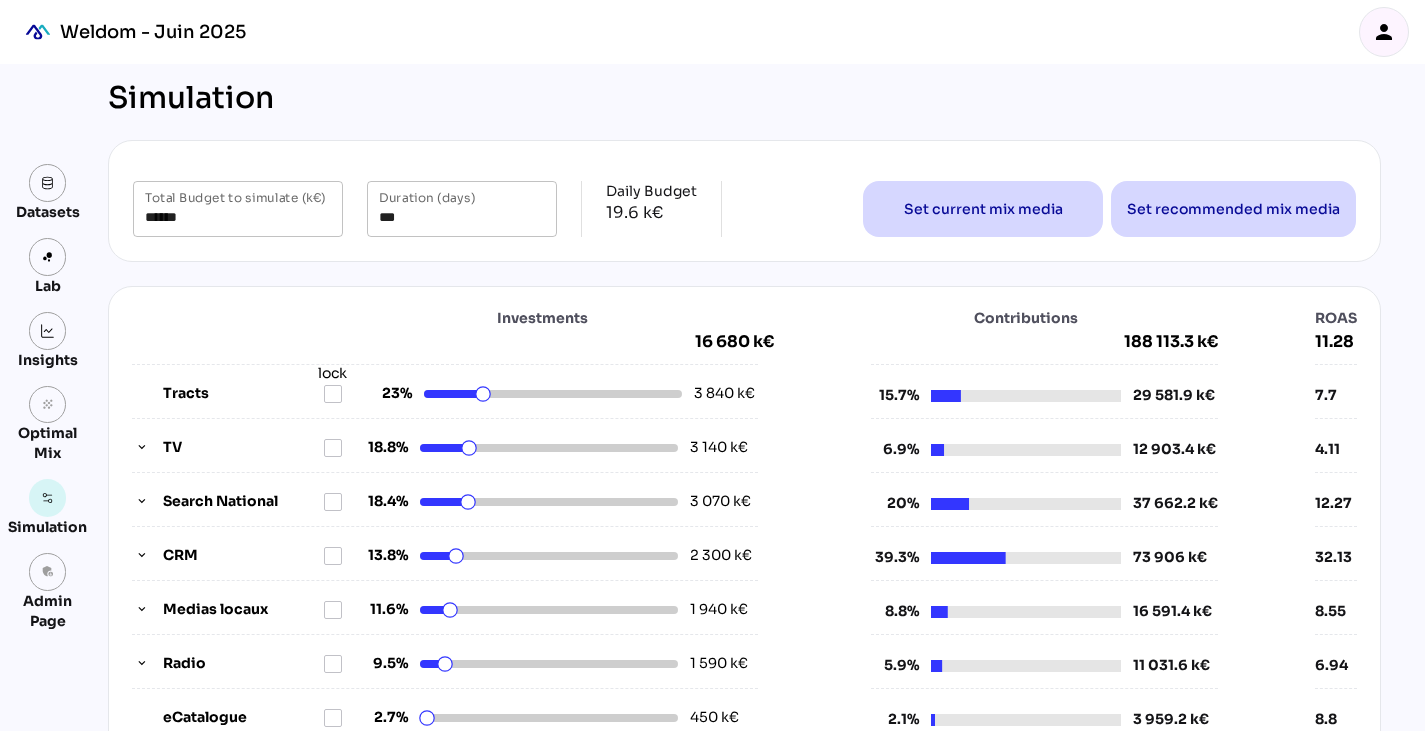 click on "person" at bounding box center (1384, 32) 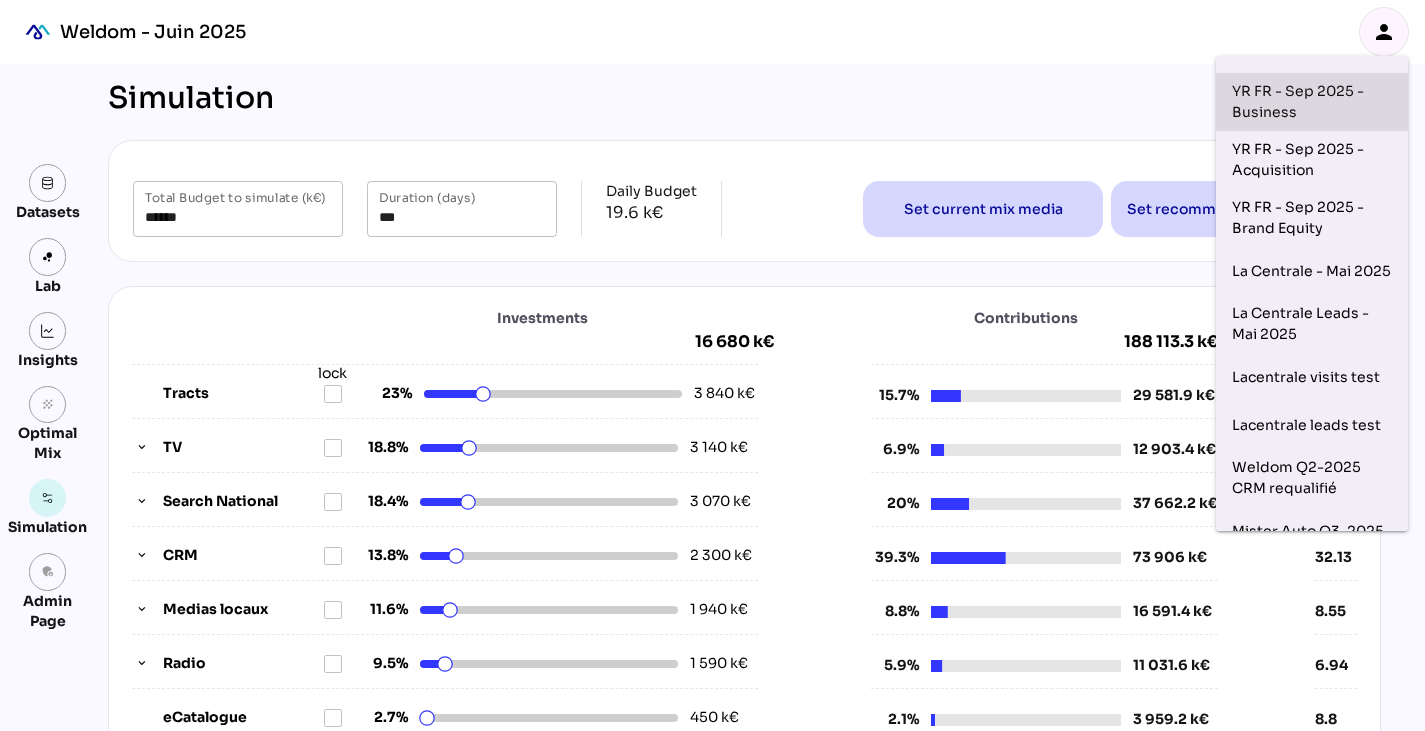 scroll, scrollTop: 311, scrollLeft: 9, axis: both 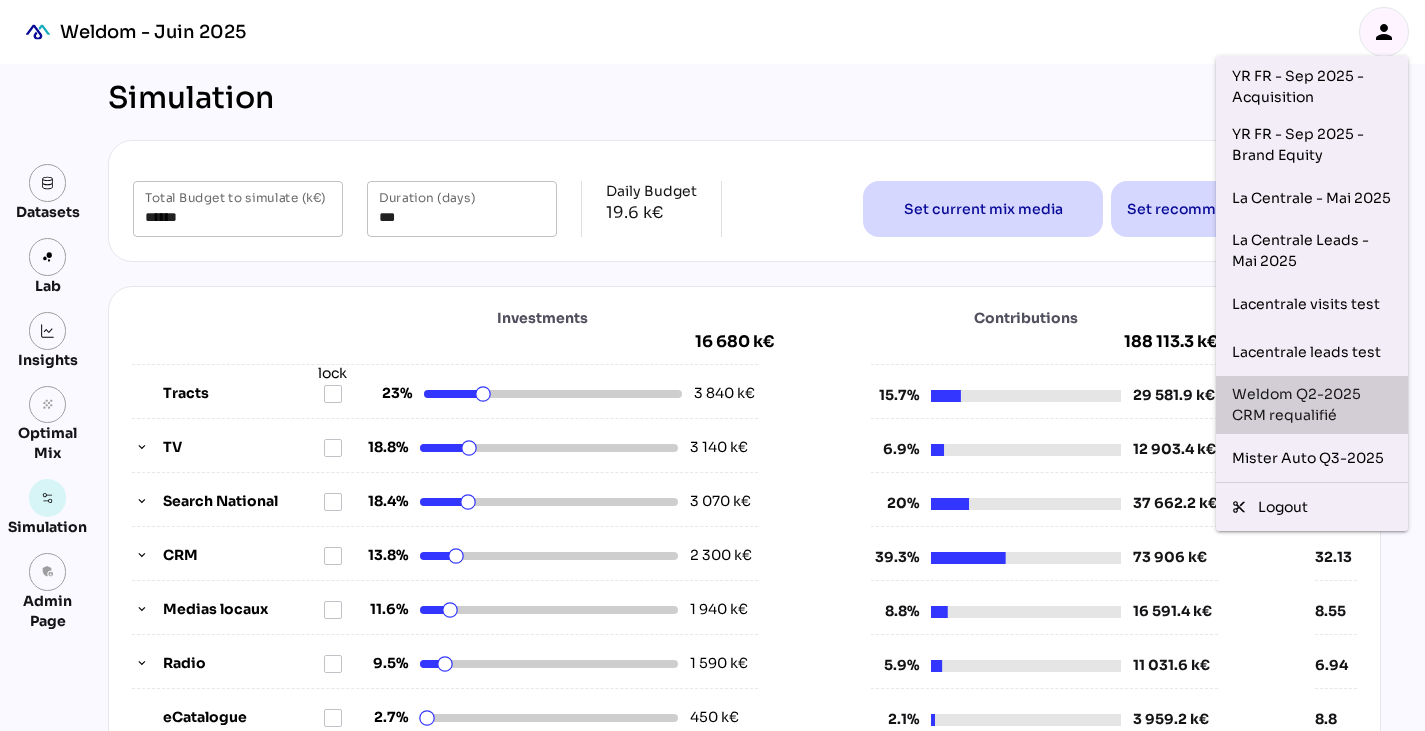 click on "Weldom Q2-2025 CRM requalifié" at bounding box center [1312, 405] 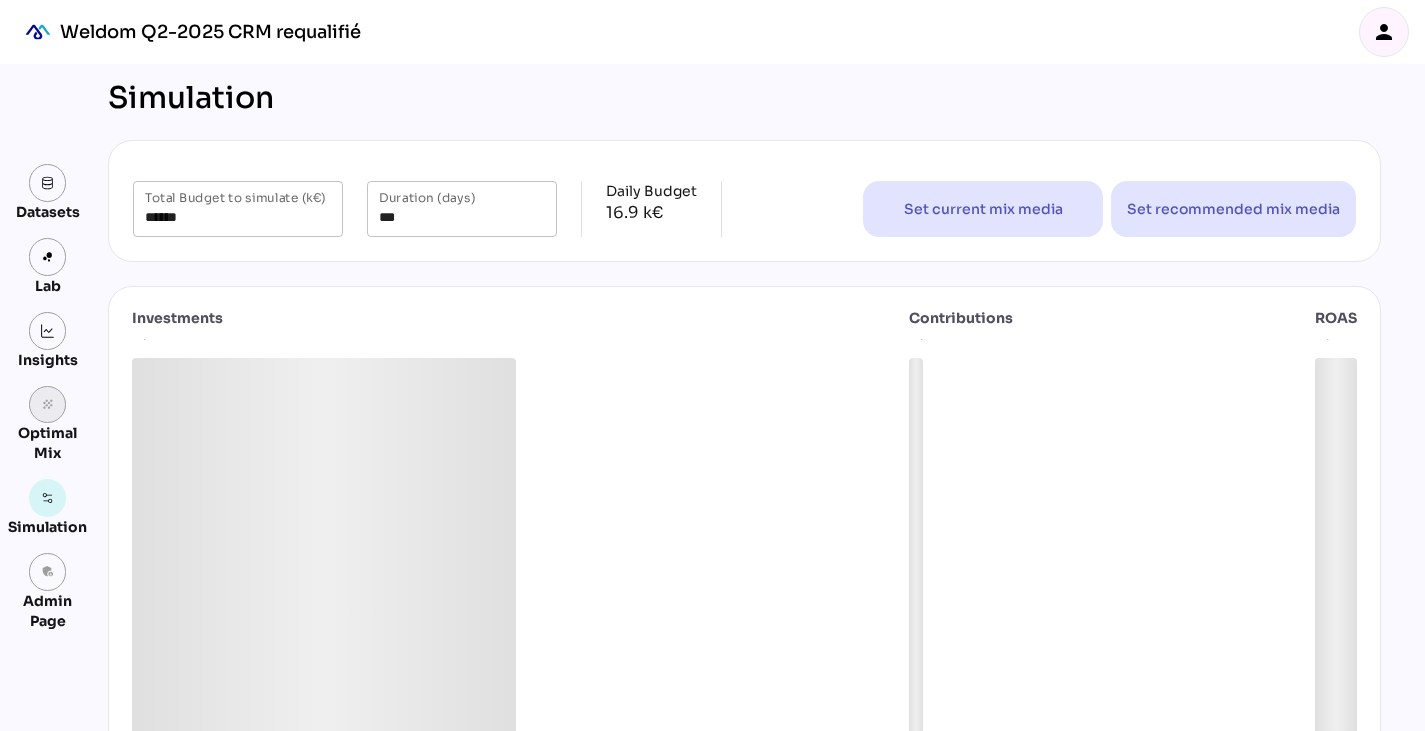 click on "grain" at bounding box center (48, 405) 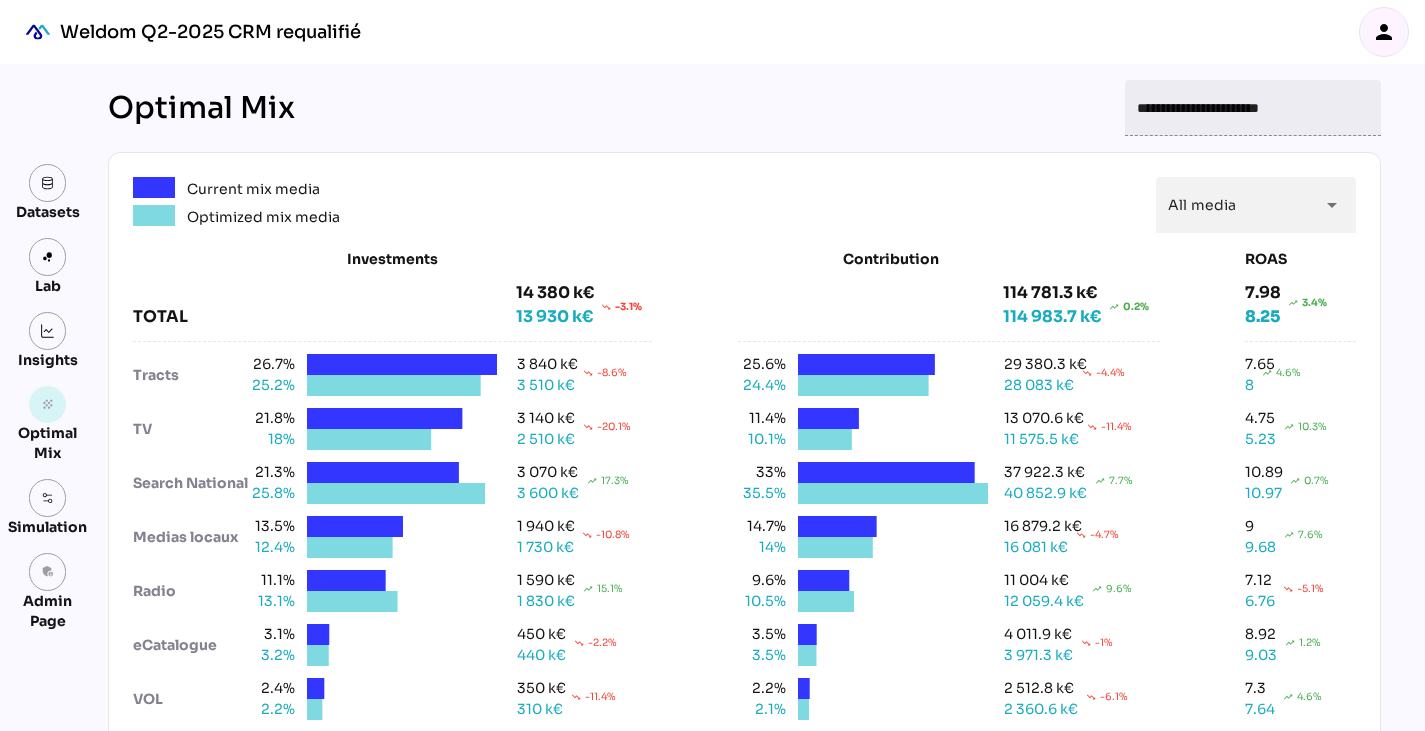 scroll, scrollTop: 30, scrollLeft: 0, axis: vertical 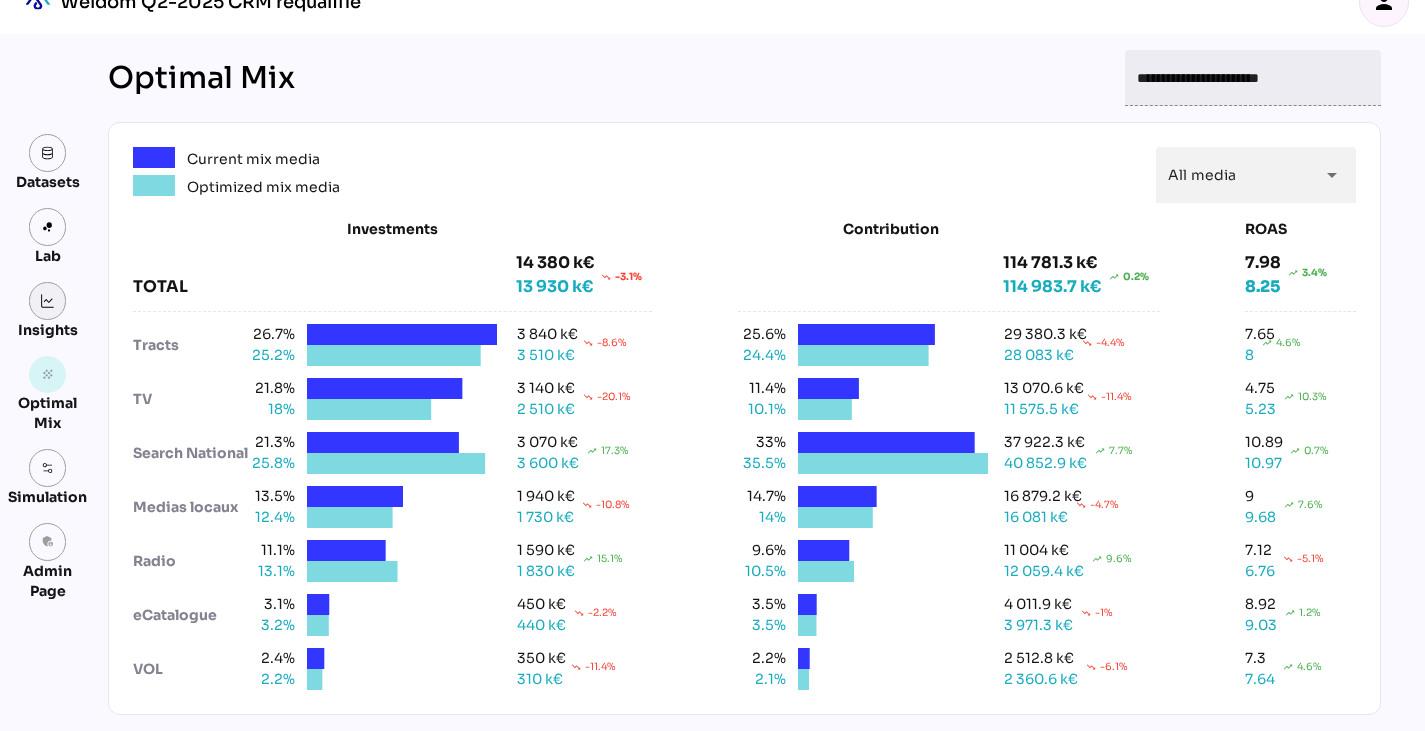 click at bounding box center [48, 301] 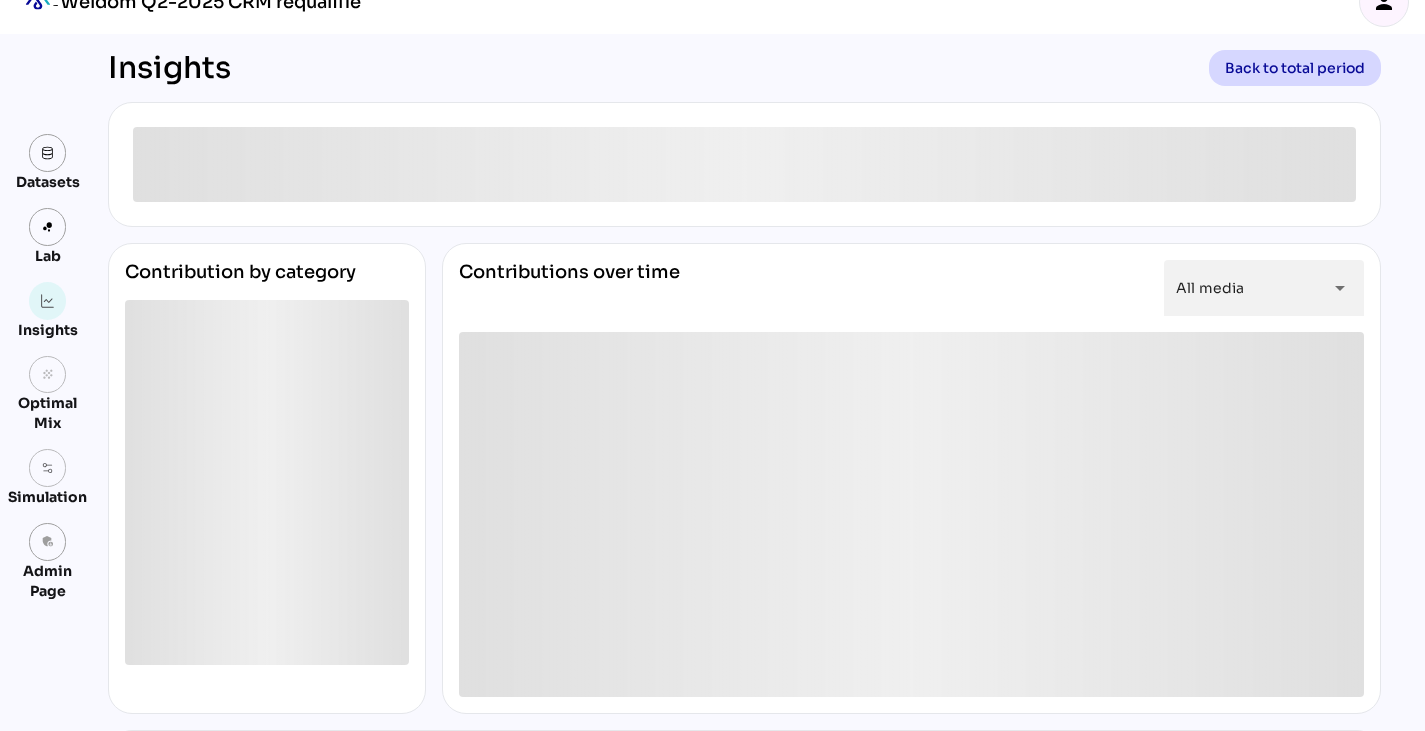 scroll, scrollTop: 0, scrollLeft: 0, axis: both 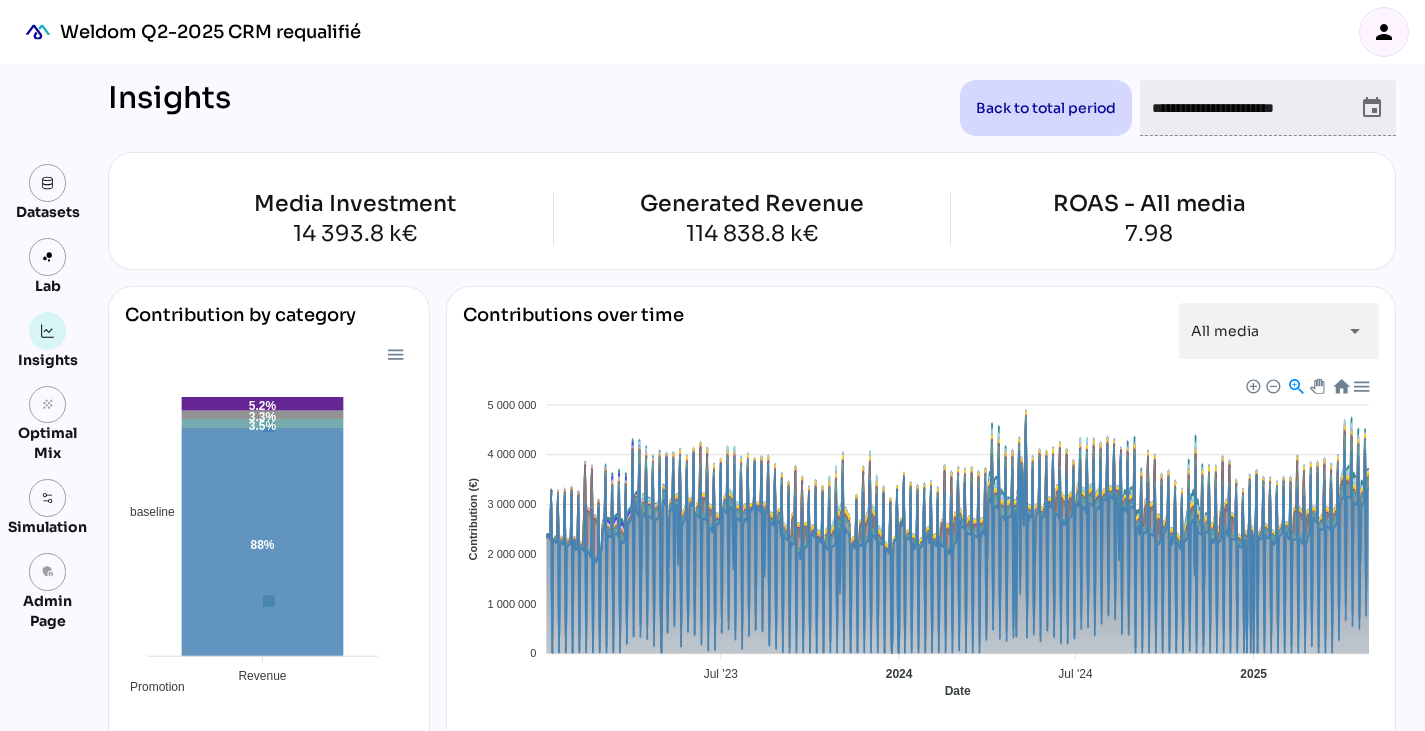 click on "person" at bounding box center (1384, 32) 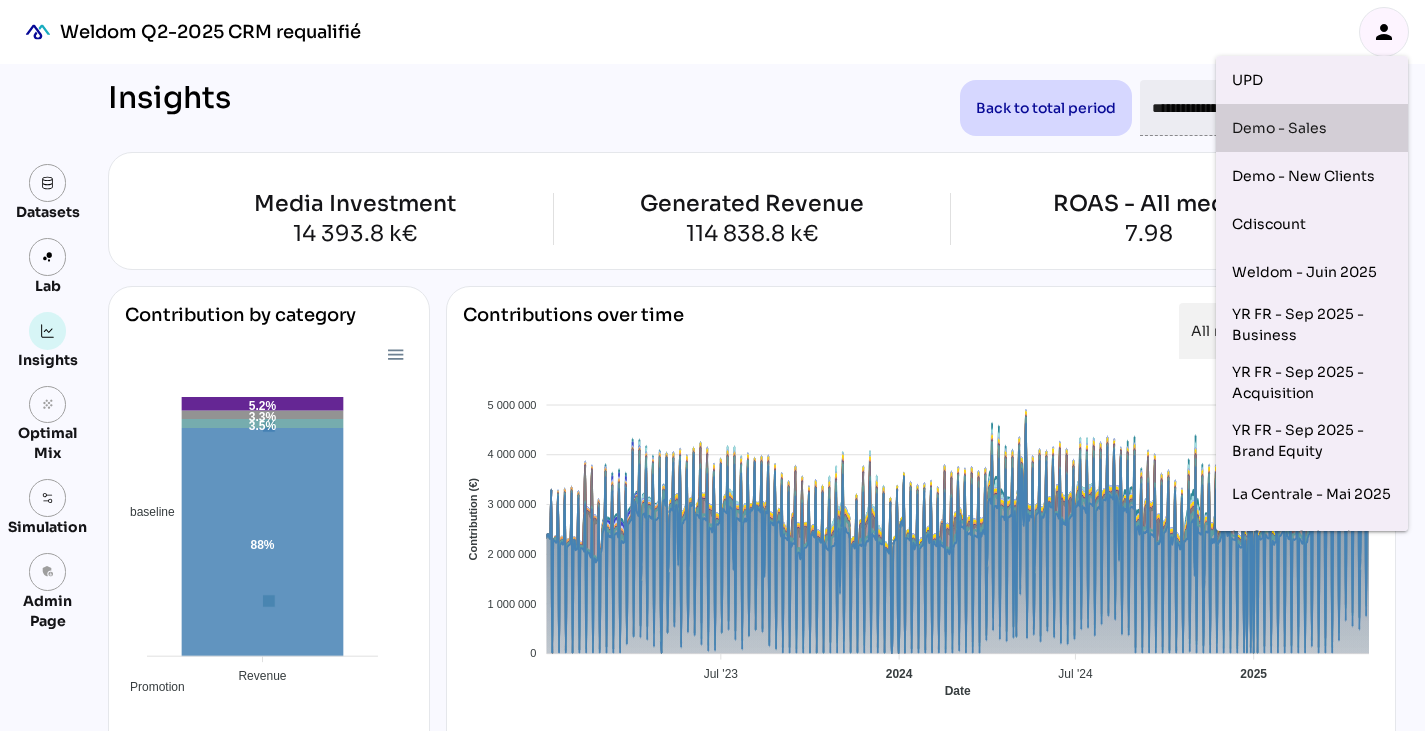 click on "Demo - Sales" at bounding box center (1312, 128) 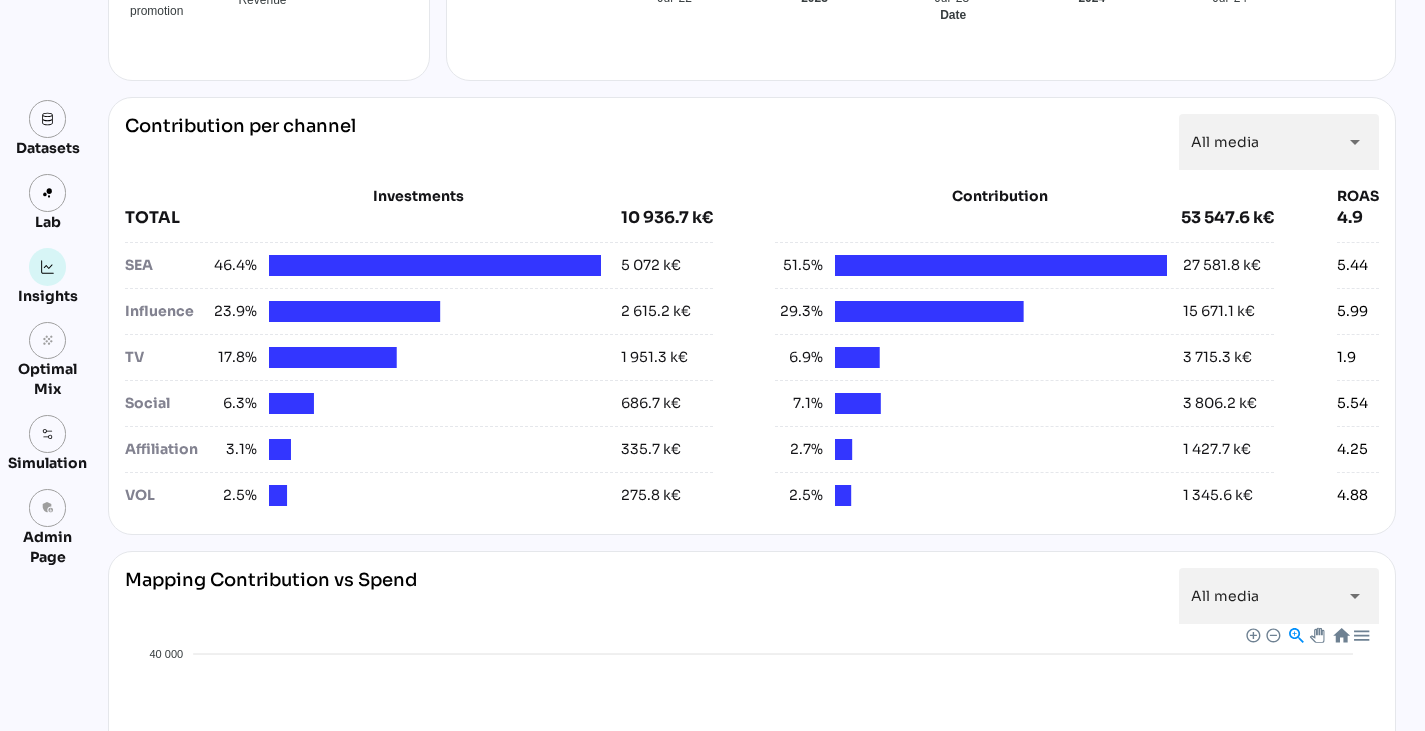 scroll, scrollTop: 677, scrollLeft: 0, axis: vertical 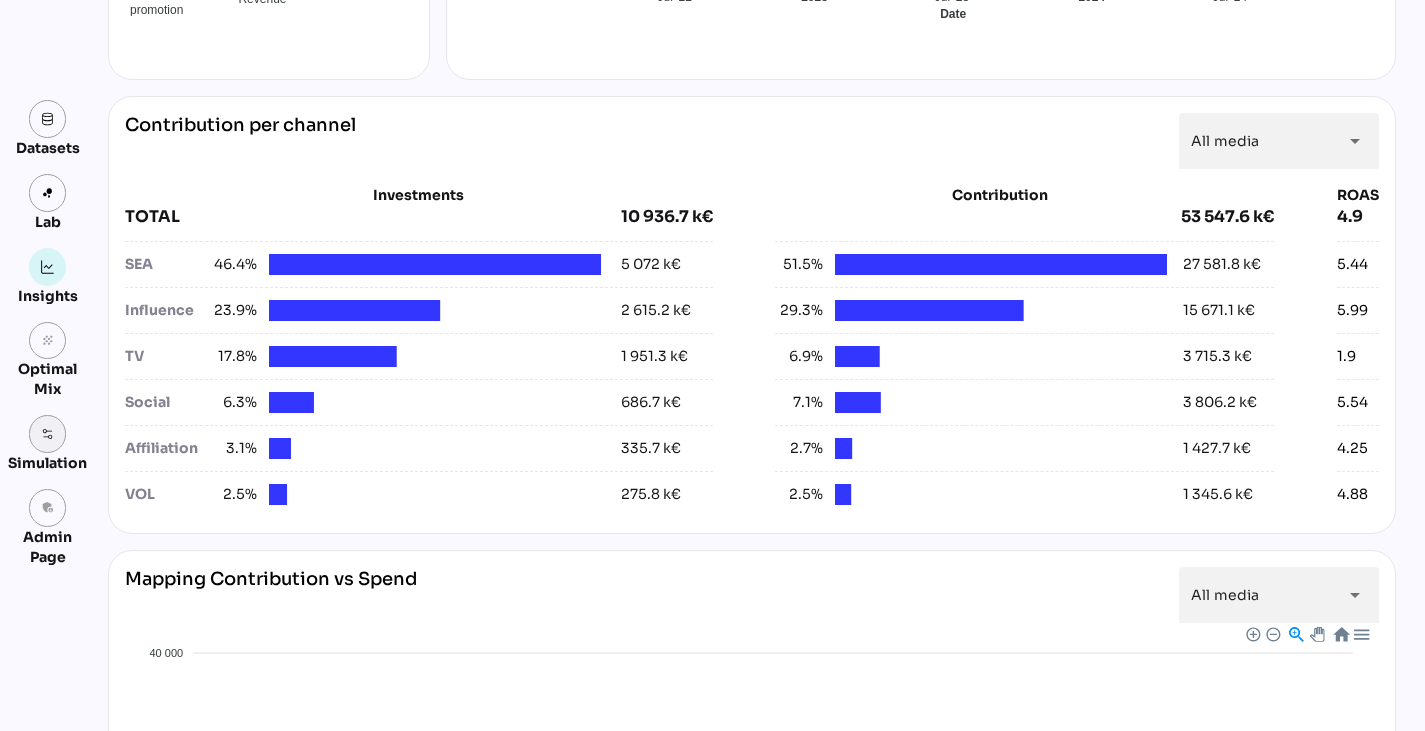 click at bounding box center (48, 434) 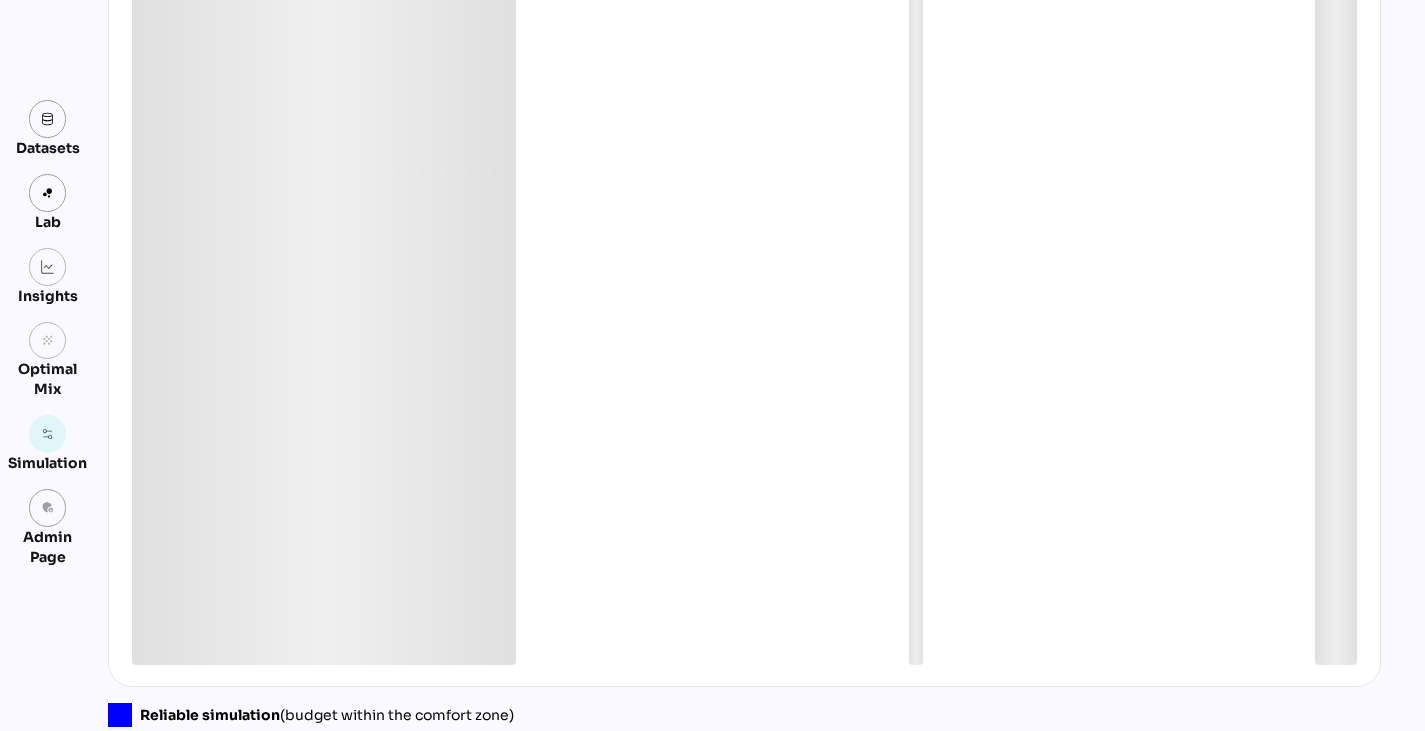 scroll, scrollTop: 0, scrollLeft: 0, axis: both 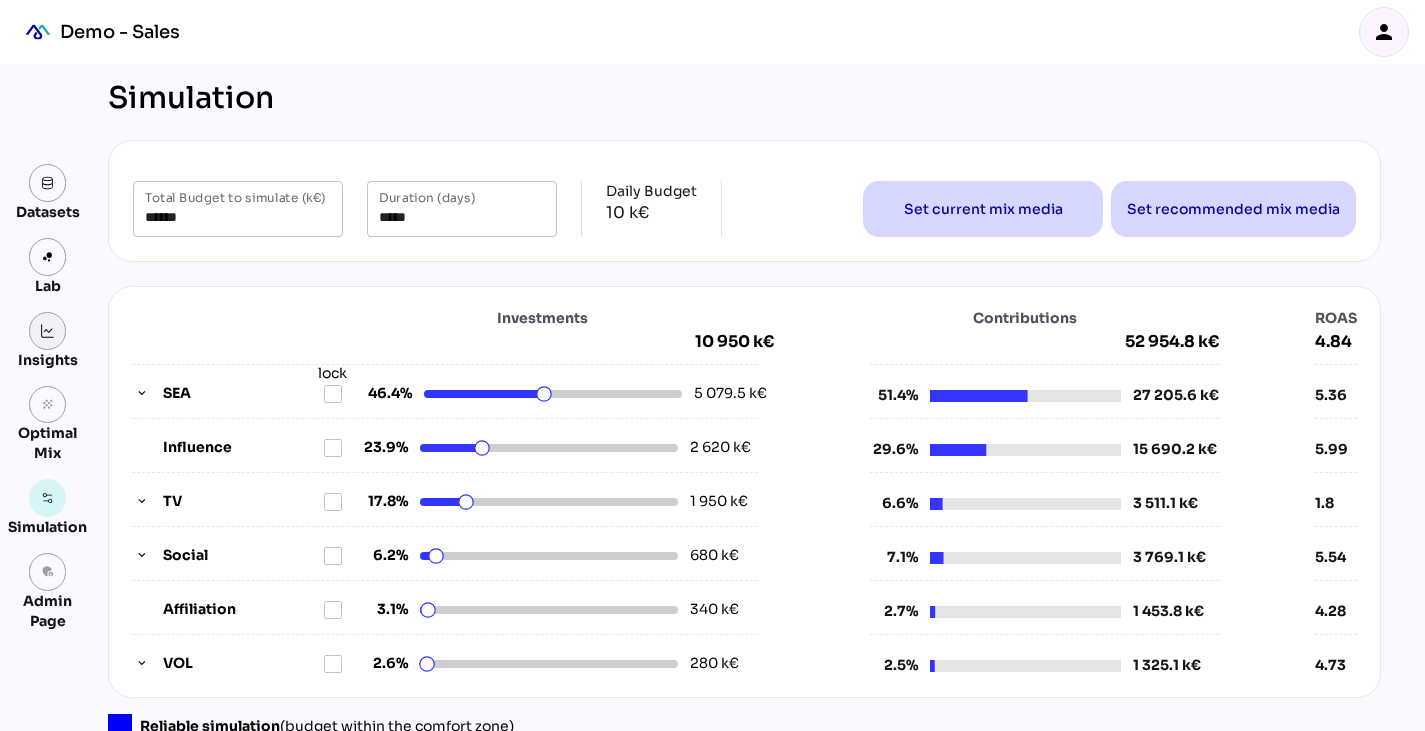click at bounding box center [48, 331] 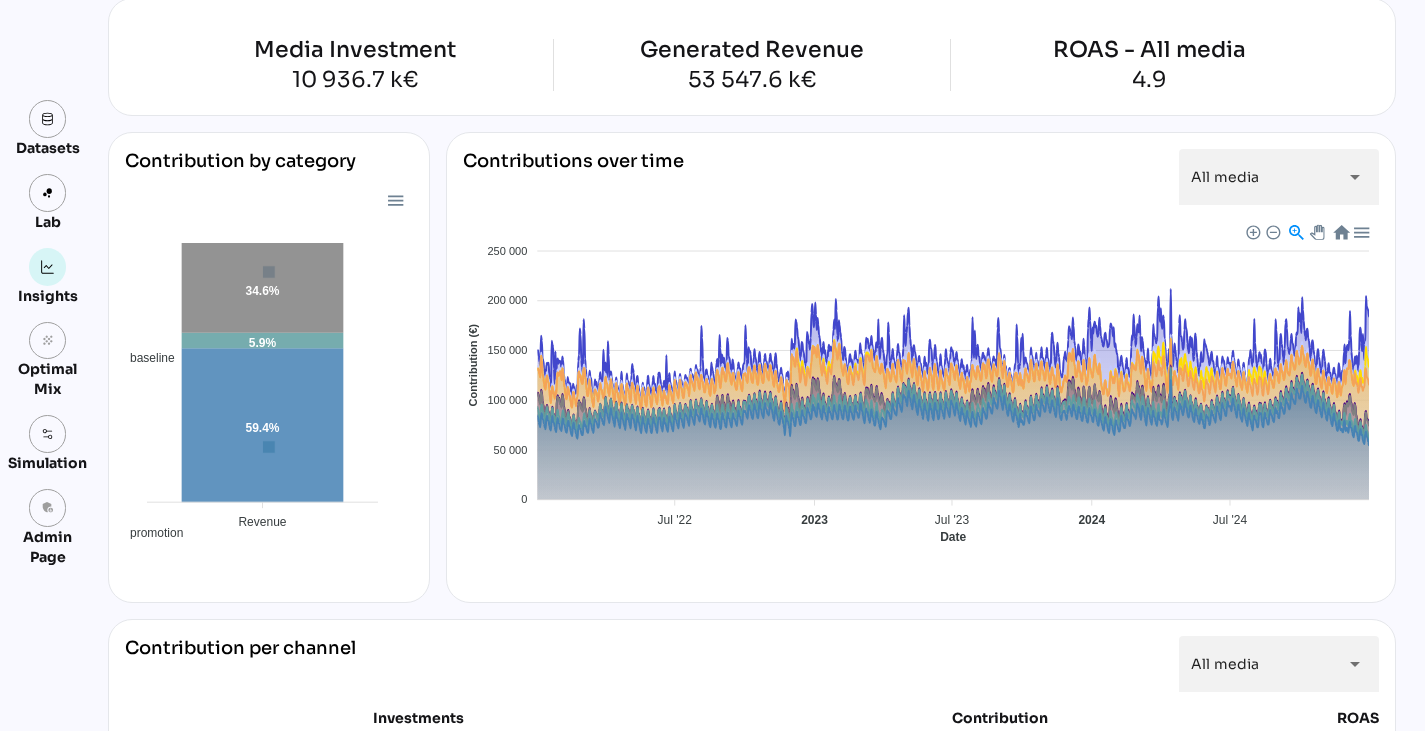 scroll, scrollTop: 0, scrollLeft: 0, axis: both 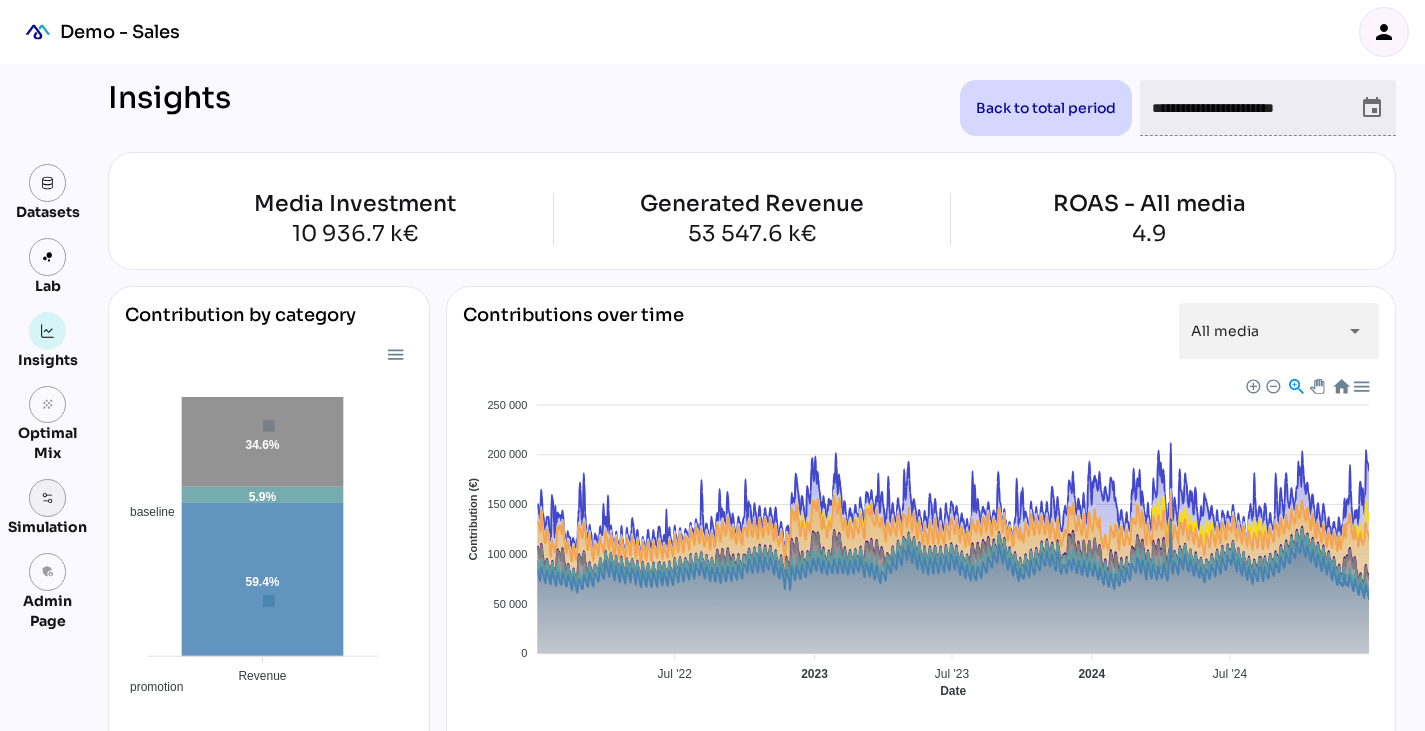 click at bounding box center [48, 498] 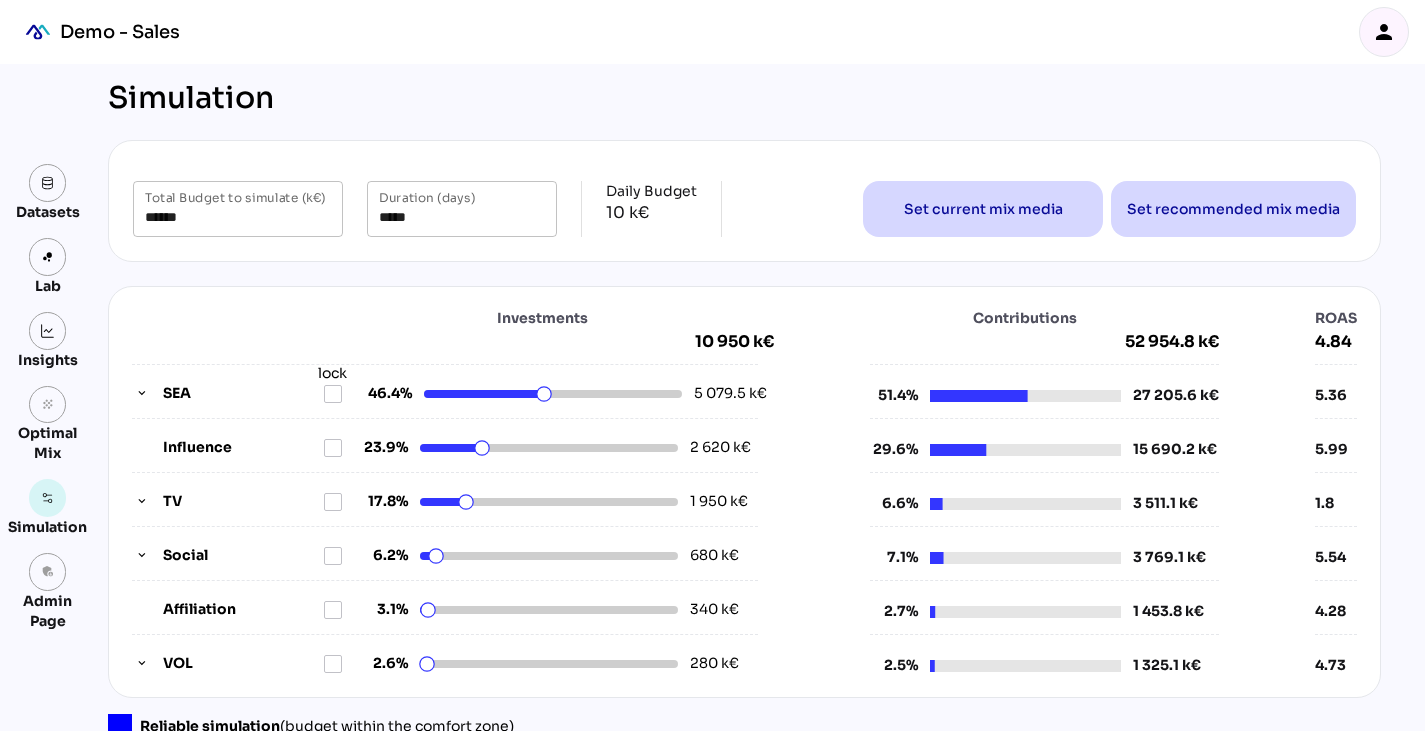 drag, startPoint x: 1376, startPoint y: 210, endPoint x: 1066, endPoint y: 155, distance: 314.84122 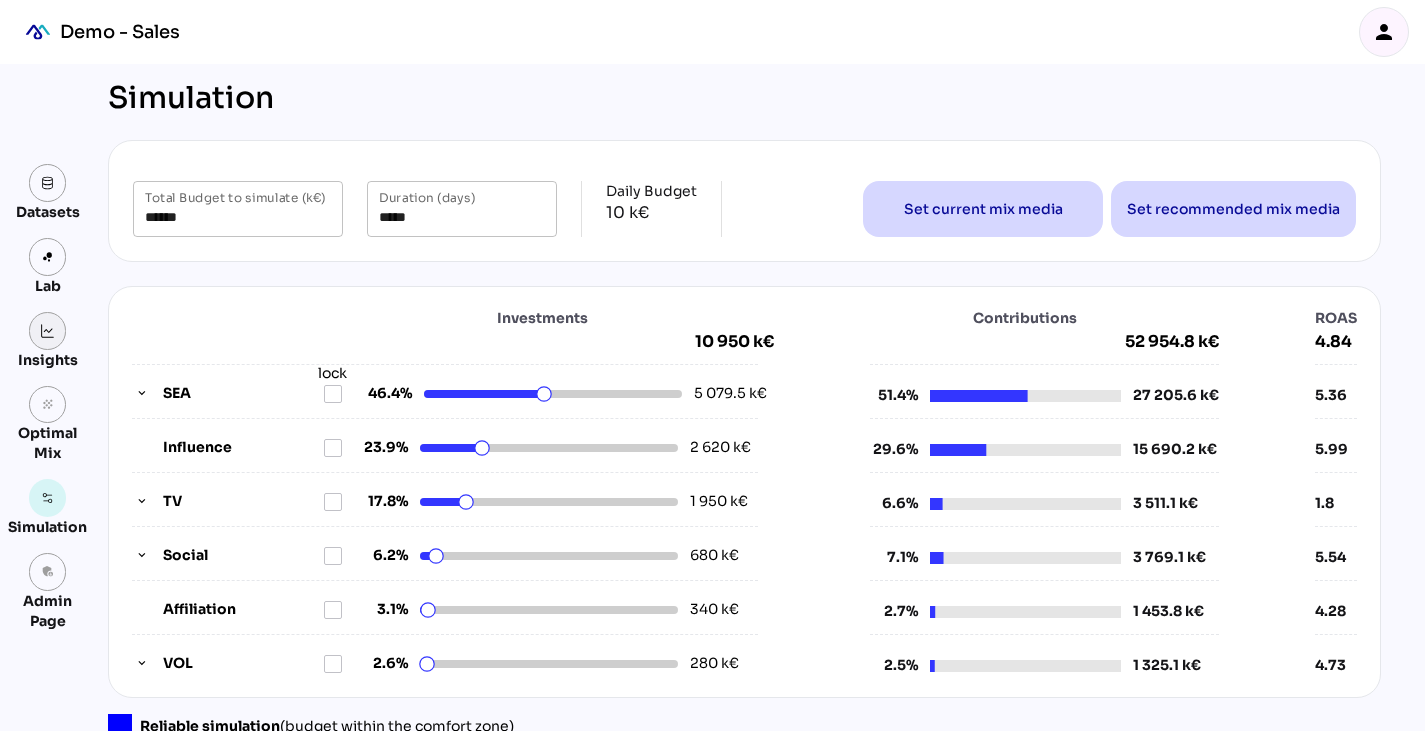 click at bounding box center [48, 331] 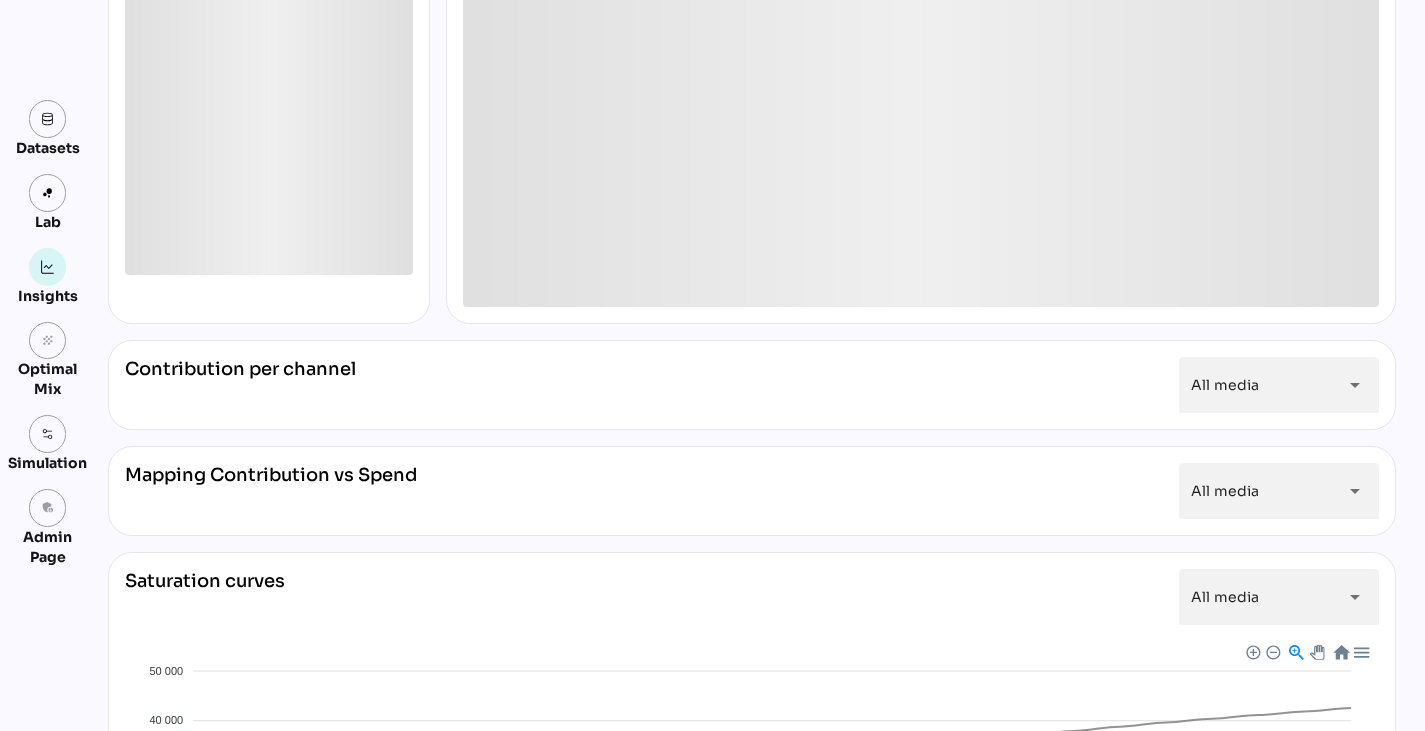 scroll, scrollTop: 443, scrollLeft: 0, axis: vertical 